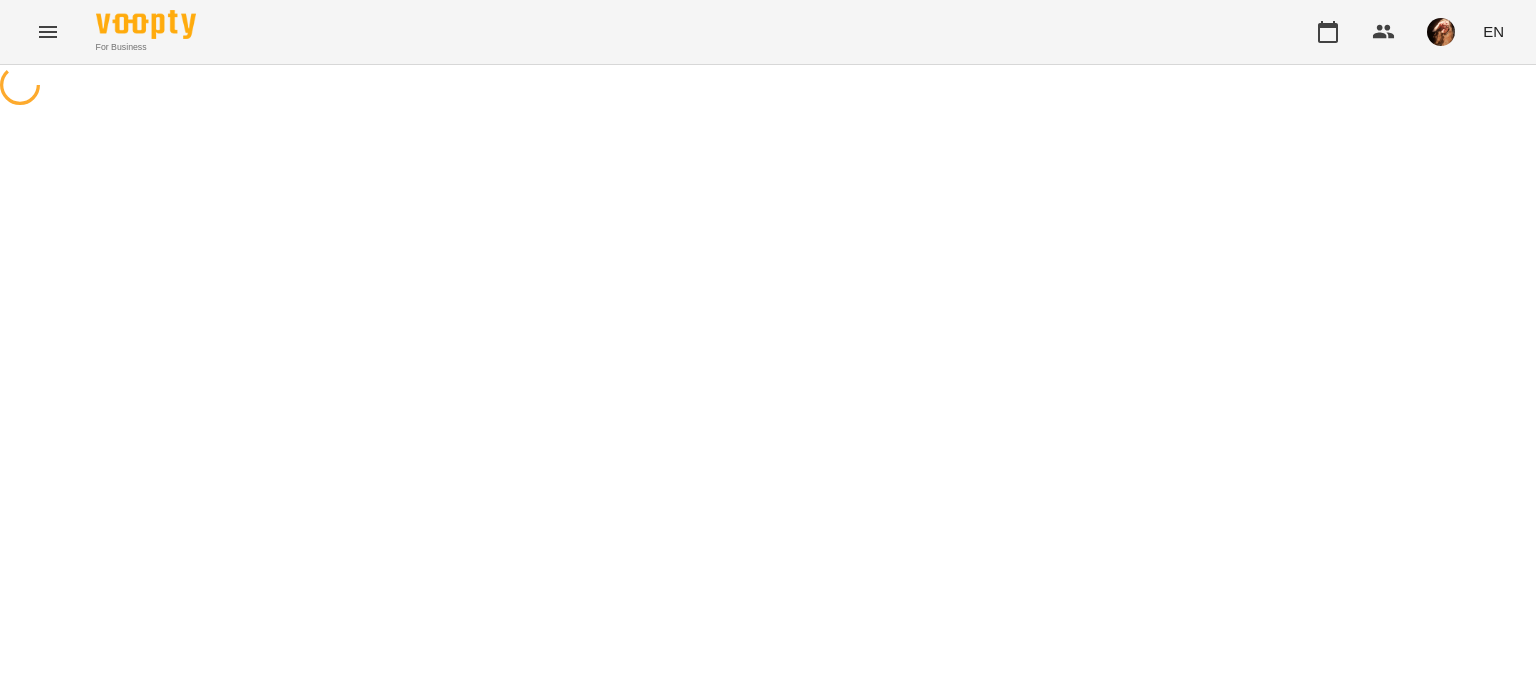 scroll, scrollTop: 0, scrollLeft: 0, axis: both 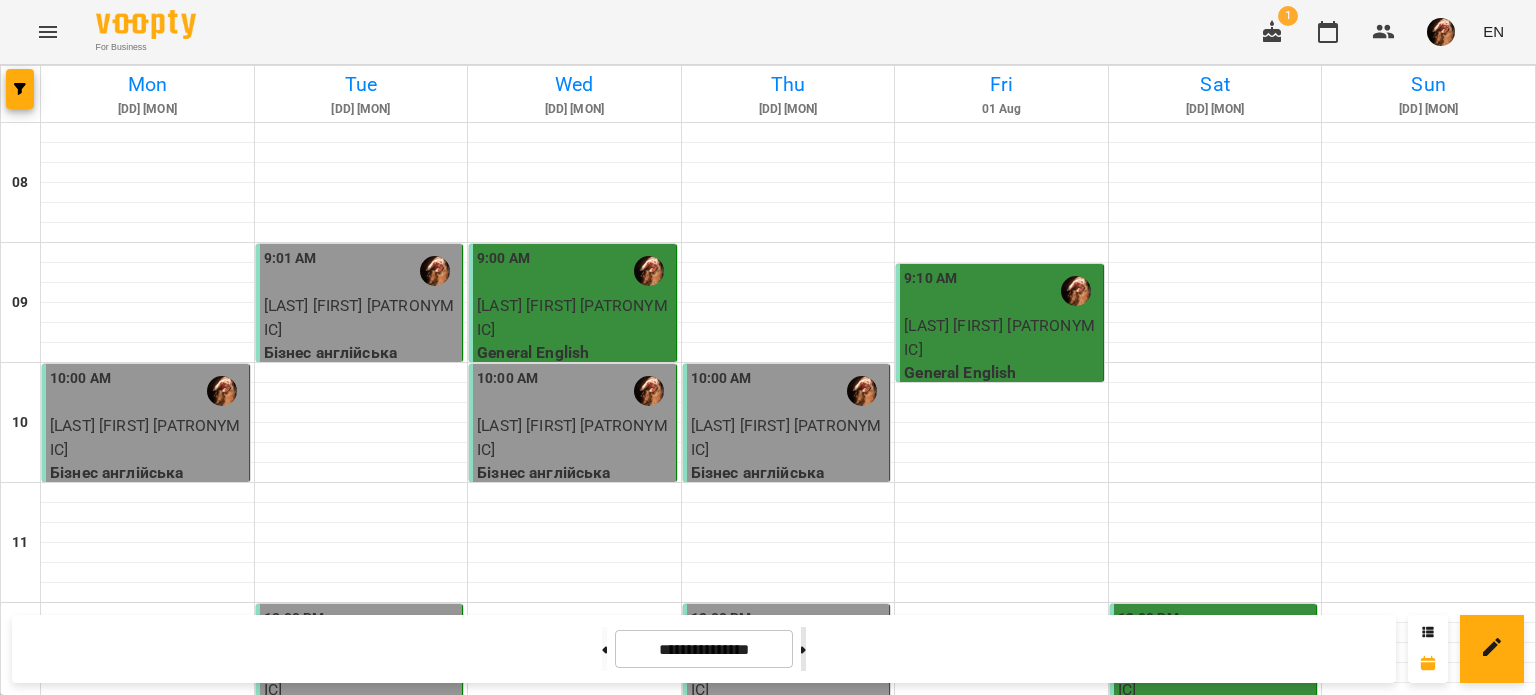 click at bounding box center (803, 649) 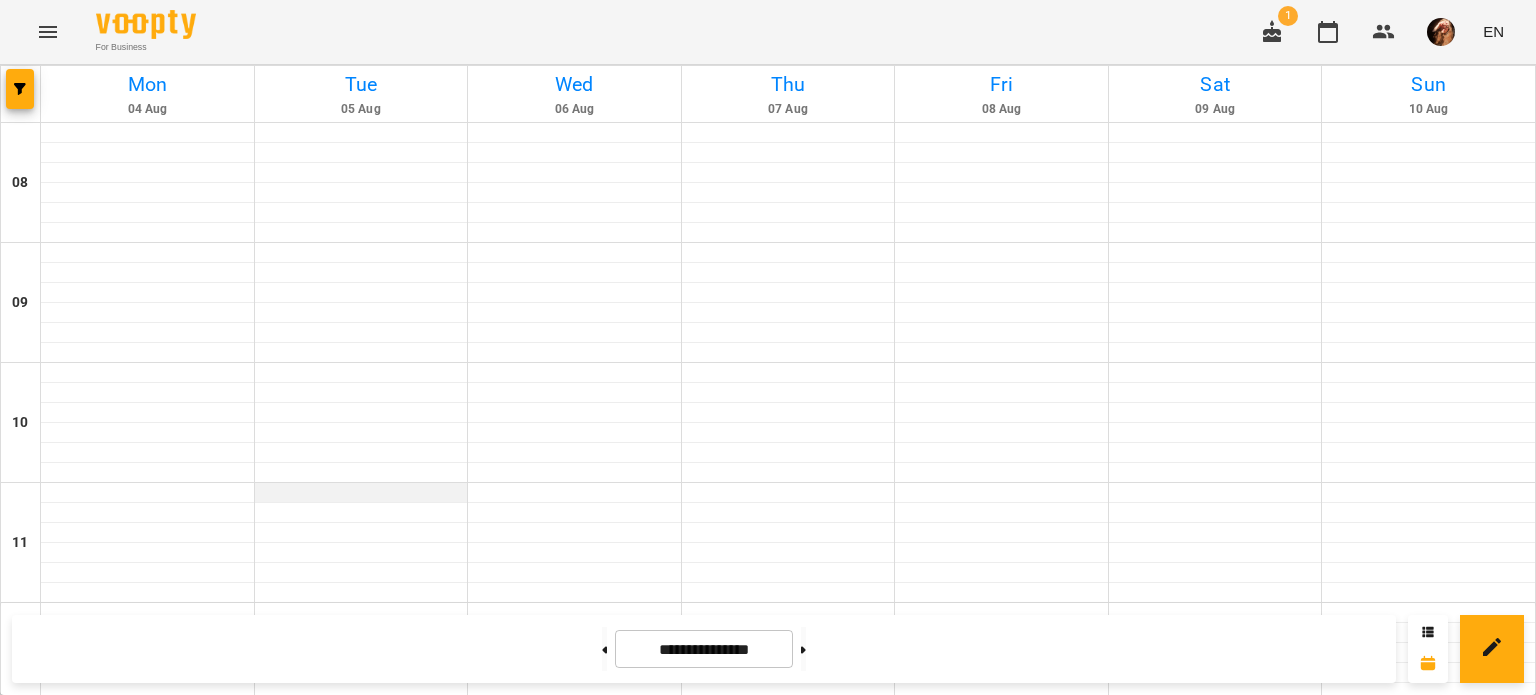 scroll, scrollTop: 228, scrollLeft: 0, axis: vertical 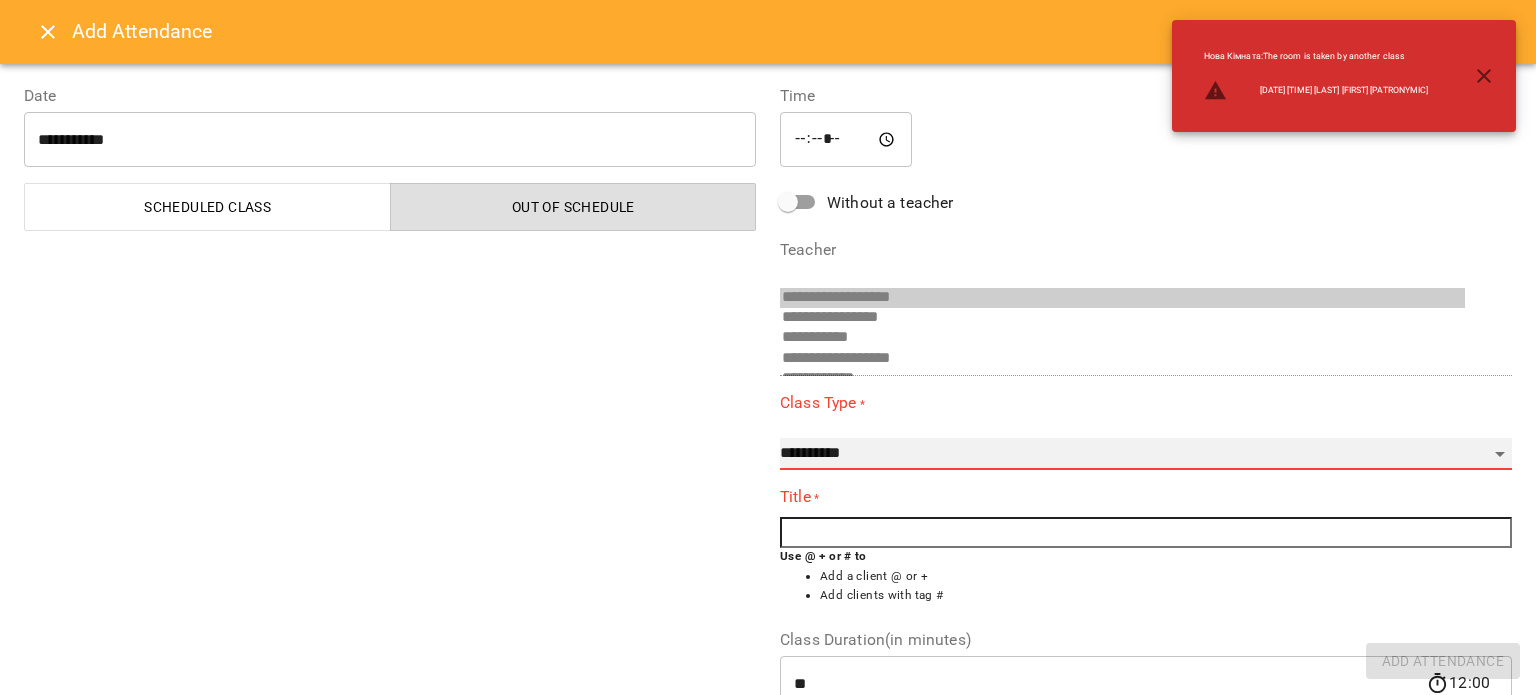 click on "**********" at bounding box center [1146, 454] 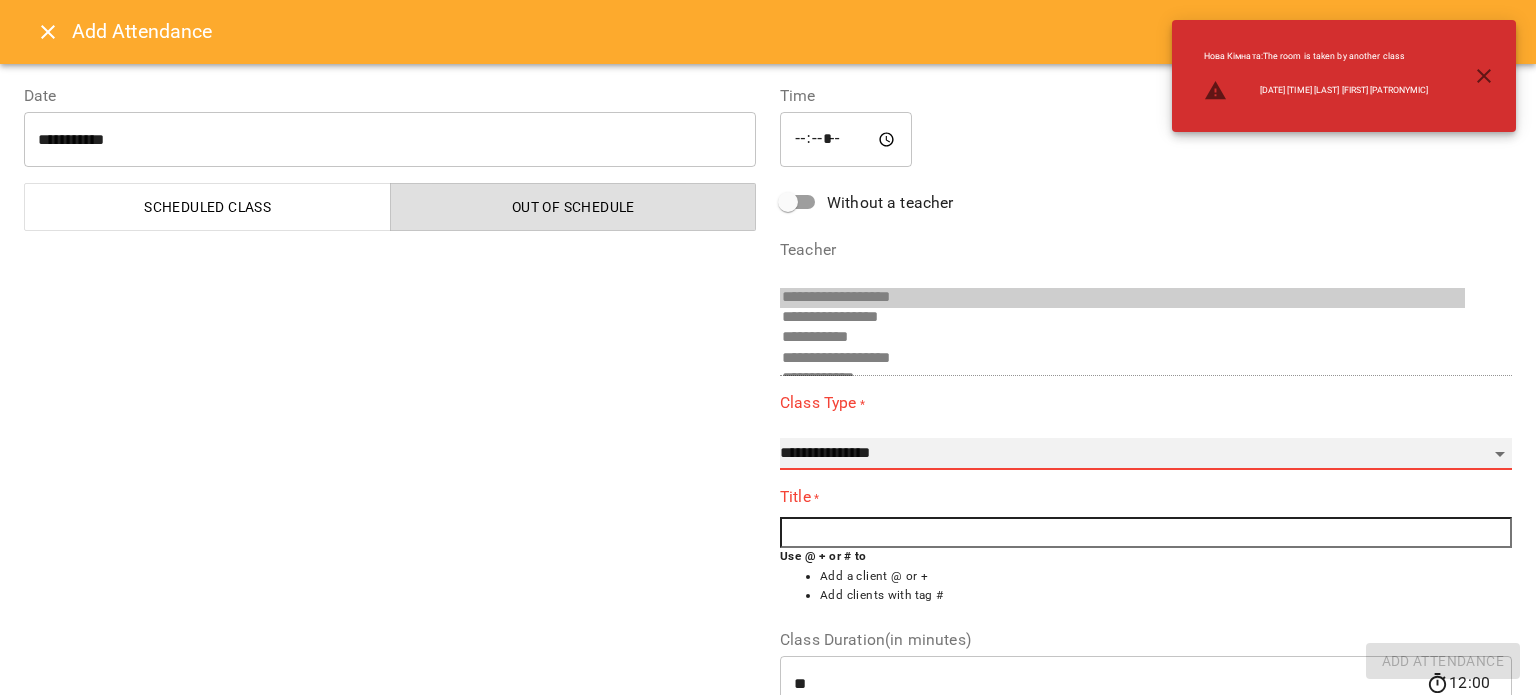 click on "**********" at bounding box center (1146, 454) 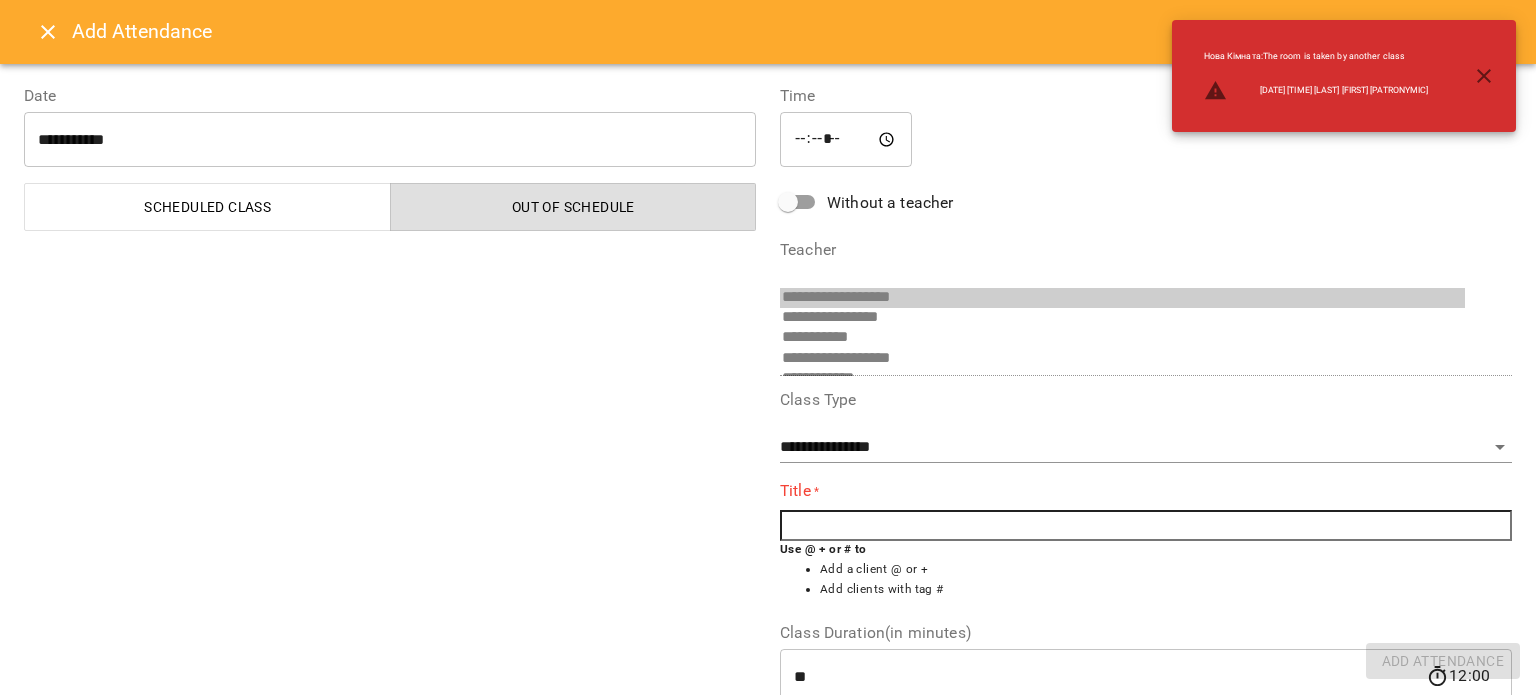 click at bounding box center [1146, 526] 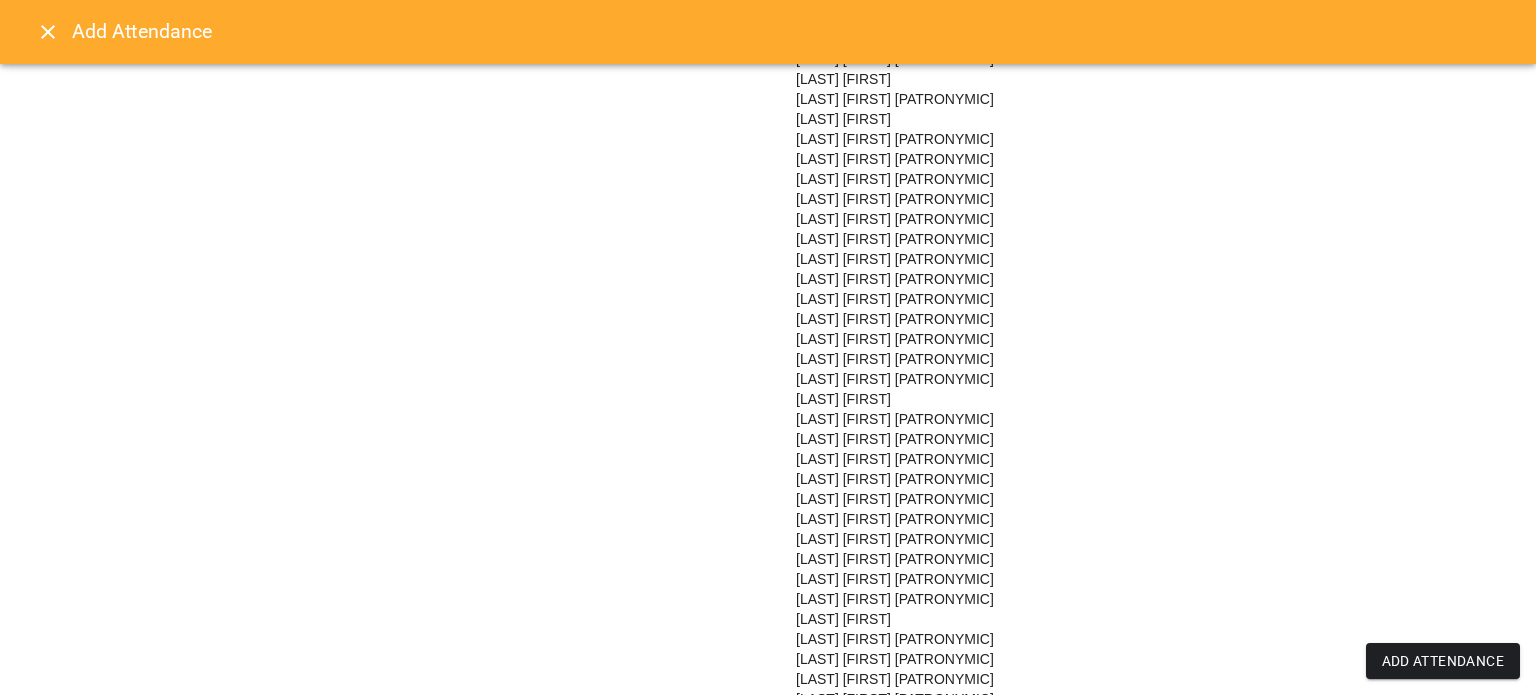 scroll, scrollTop: 1615, scrollLeft: 0, axis: vertical 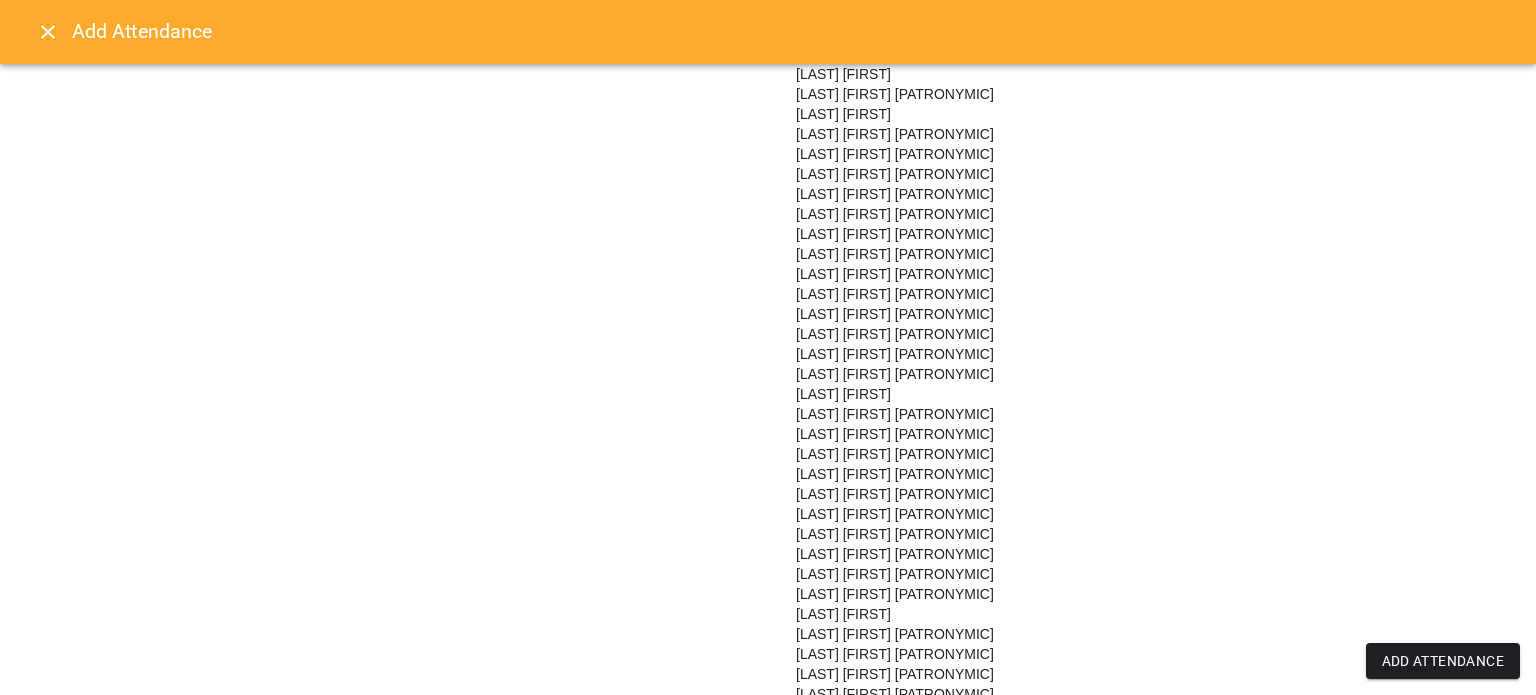 click on "[LAST] [FIRST] [PATRONYMIC]" at bounding box center (895, 314) 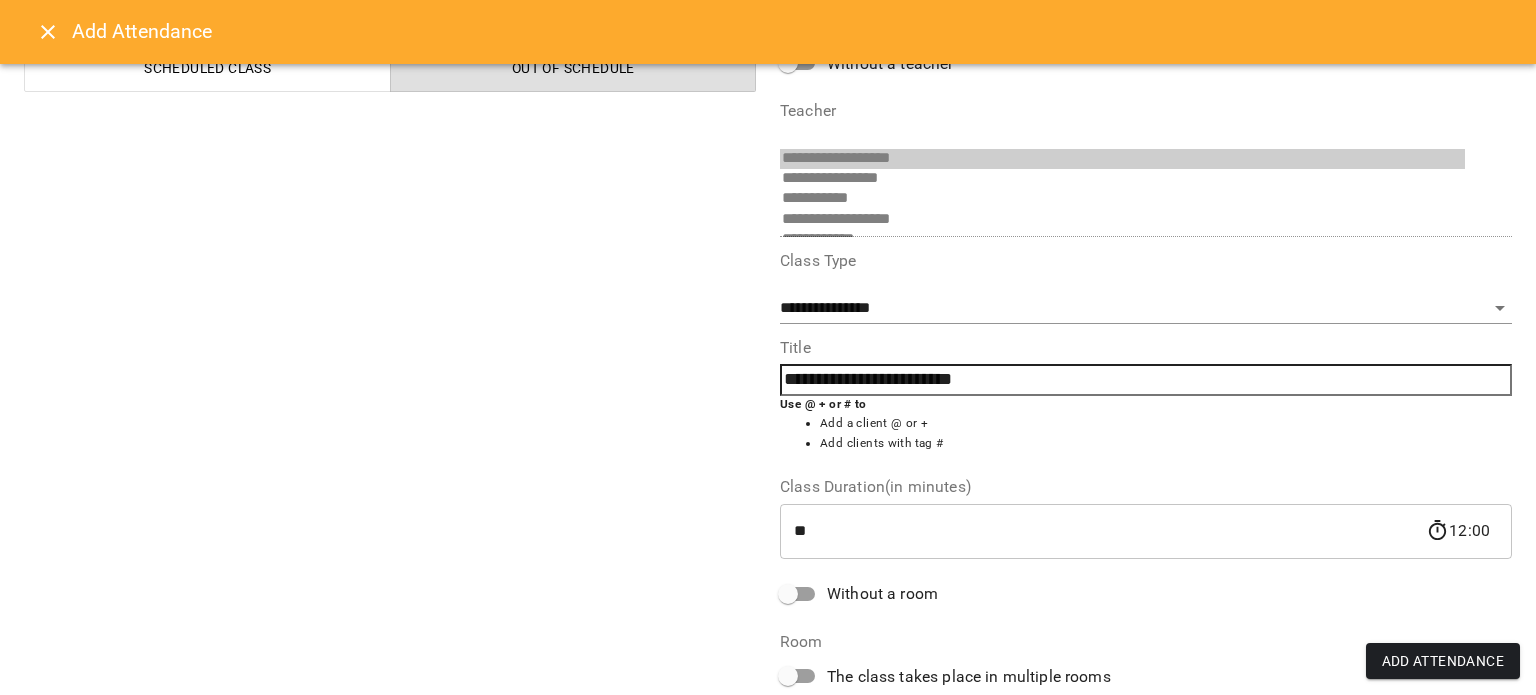 scroll, scrollTop: 0, scrollLeft: 0, axis: both 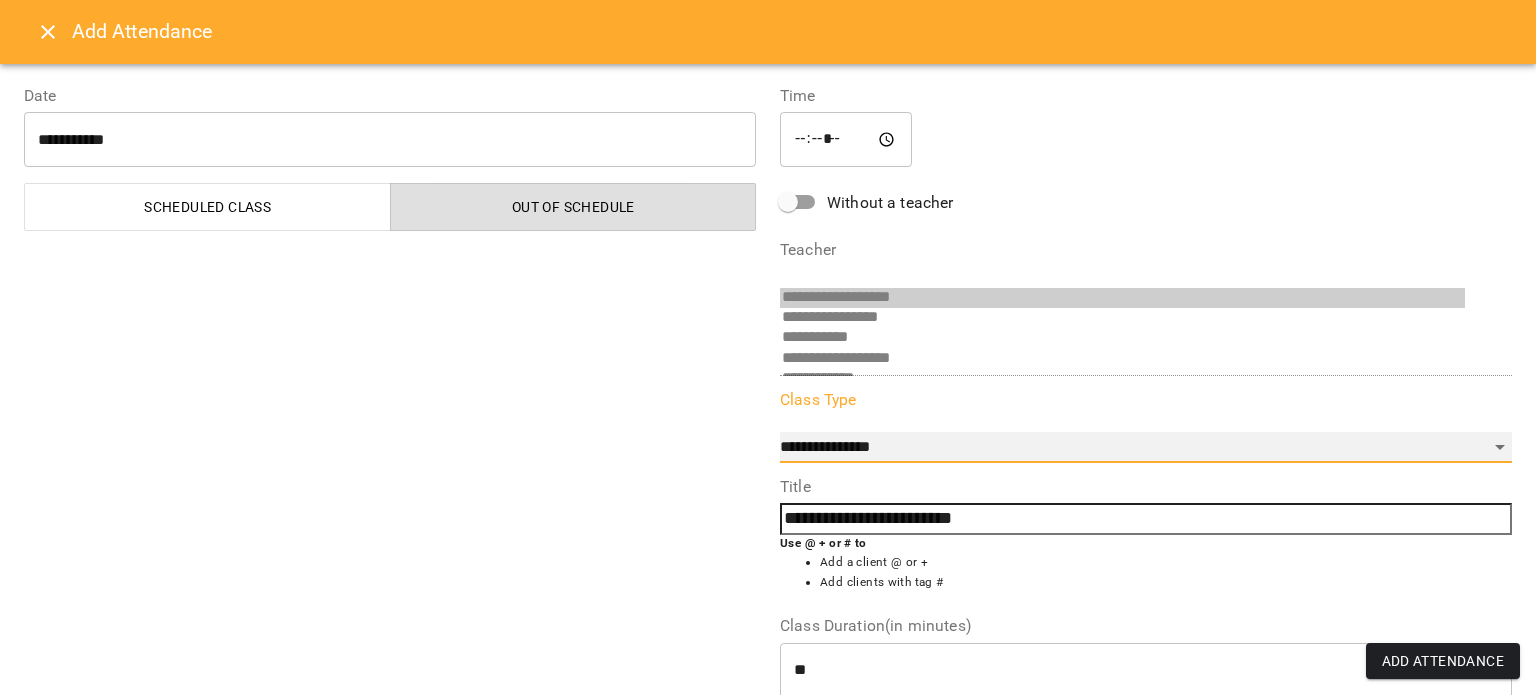 click on "**********" at bounding box center [1146, 448] 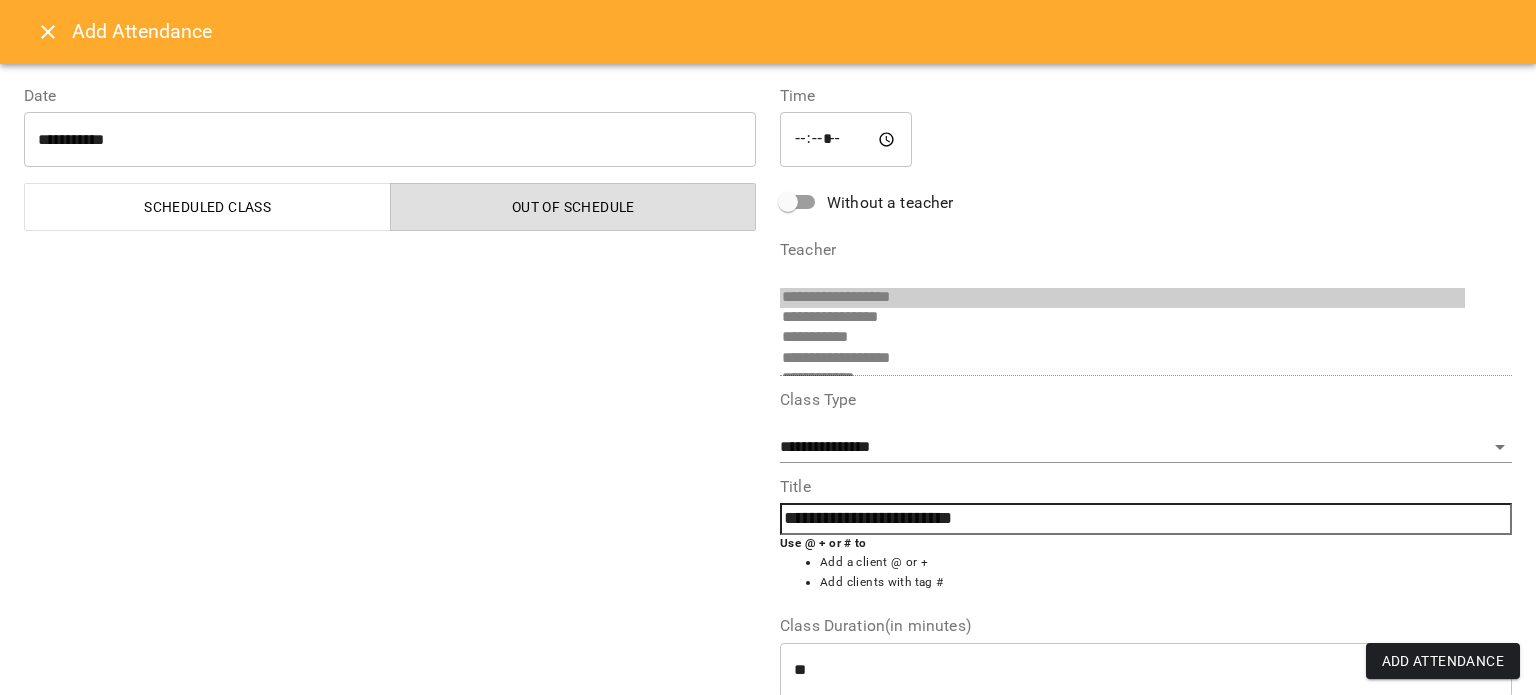 click on "**********" at bounding box center [390, 487] 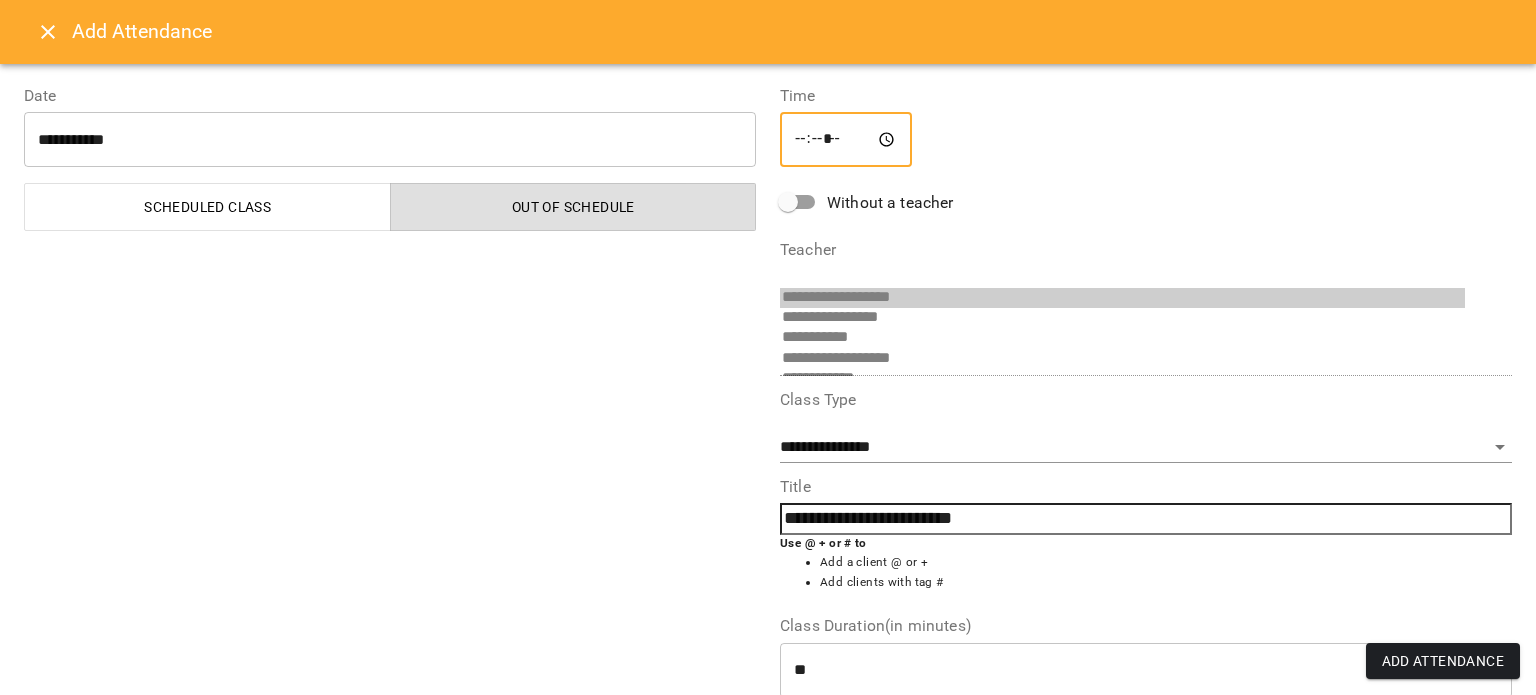 click on "*****" at bounding box center (846, 140) 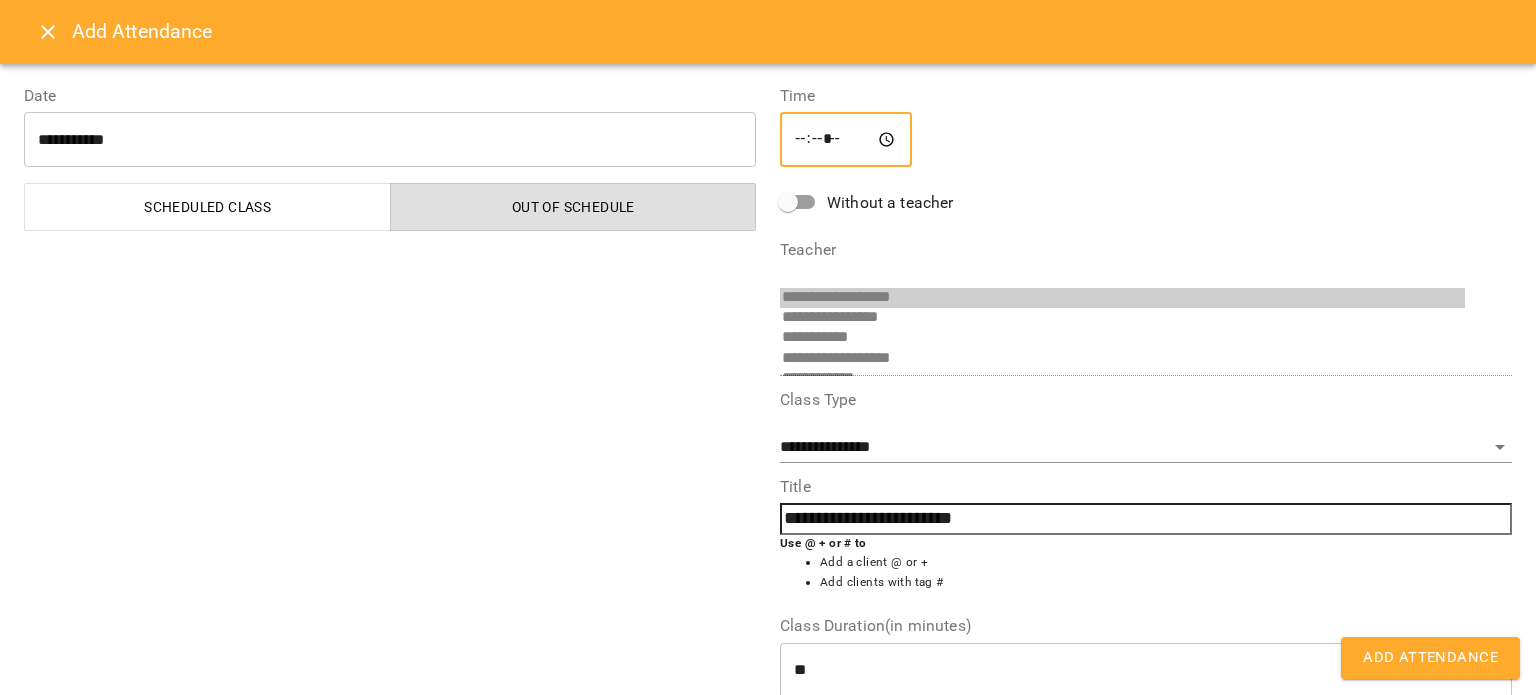 type on "*****" 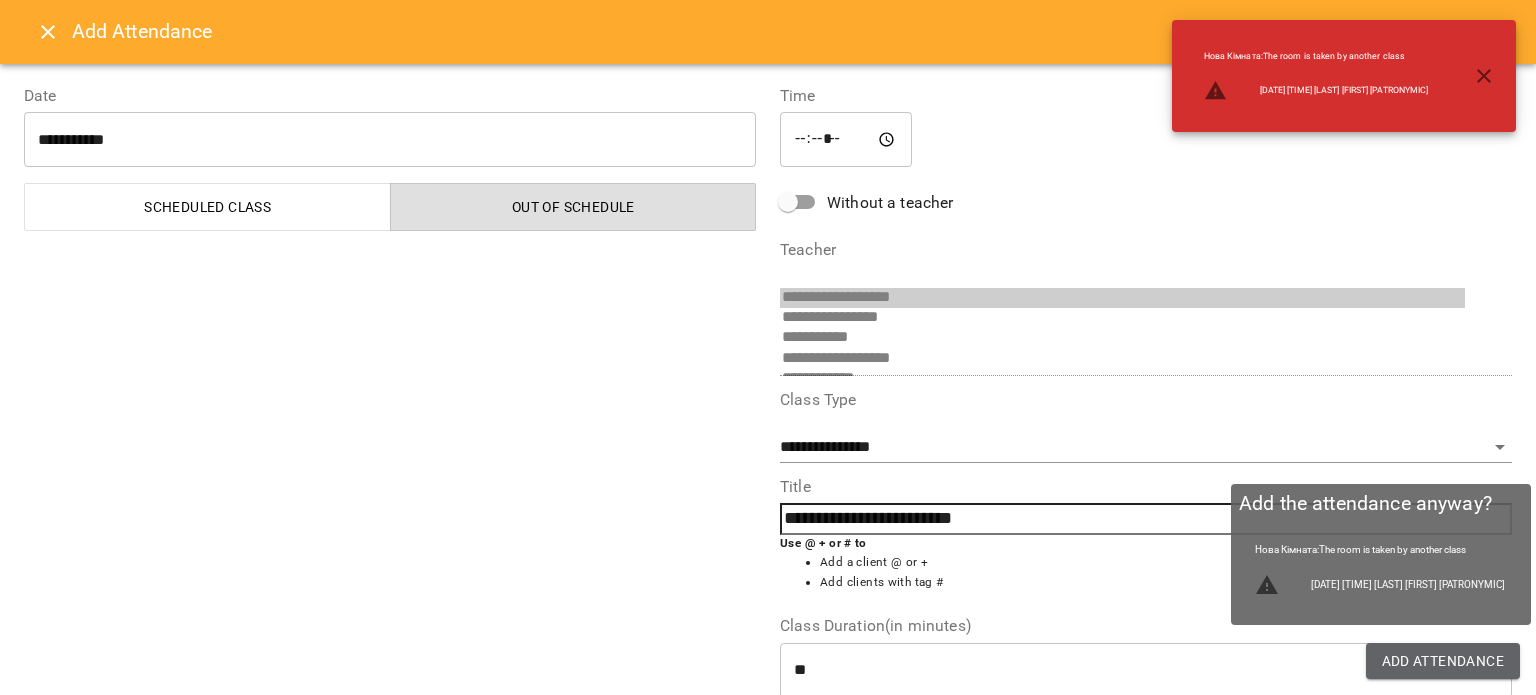 click on "Add Attendance" at bounding box center [1443, 661] 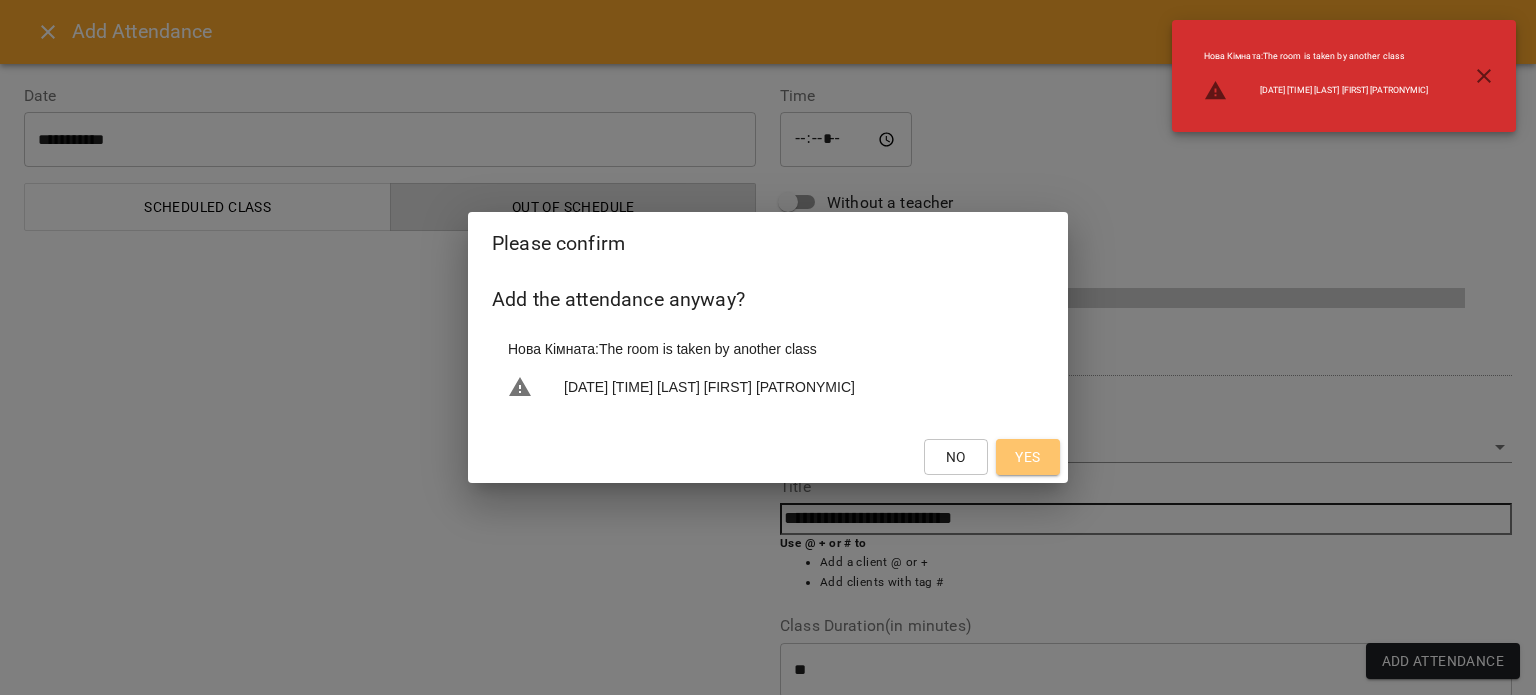 click on "Yes" at bounding box center (1028, 457) 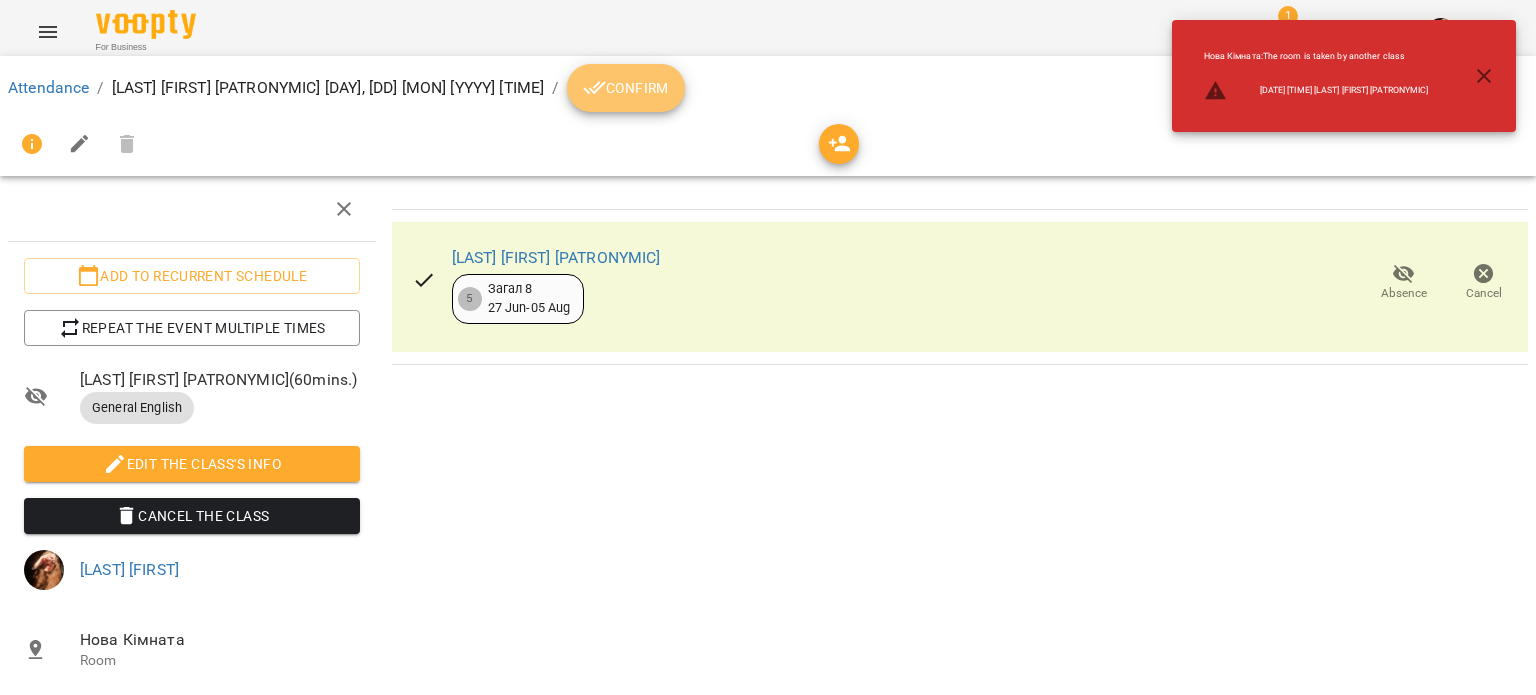 click on "Confirm" at bounding box center (626, 88) 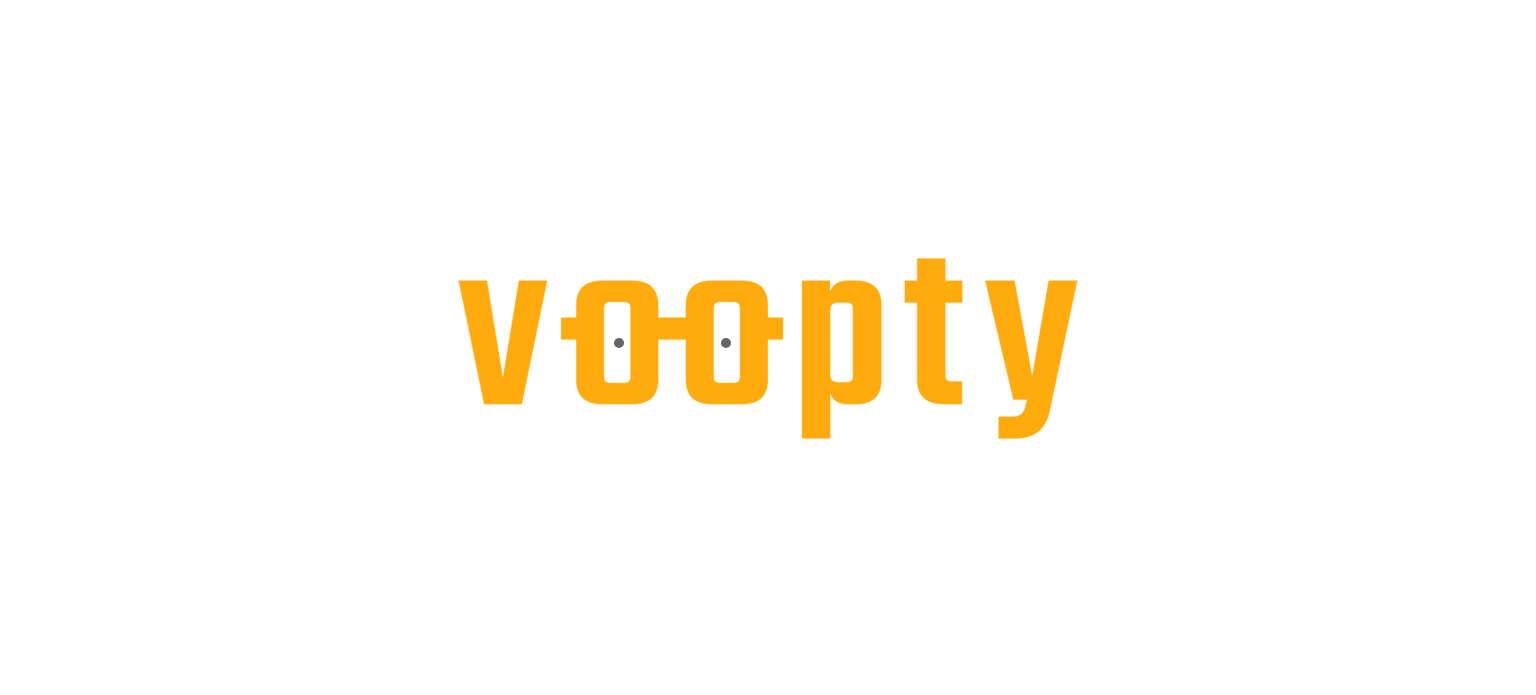 scroll, scrollTop: 0, scrollLeft: 0, axis: both 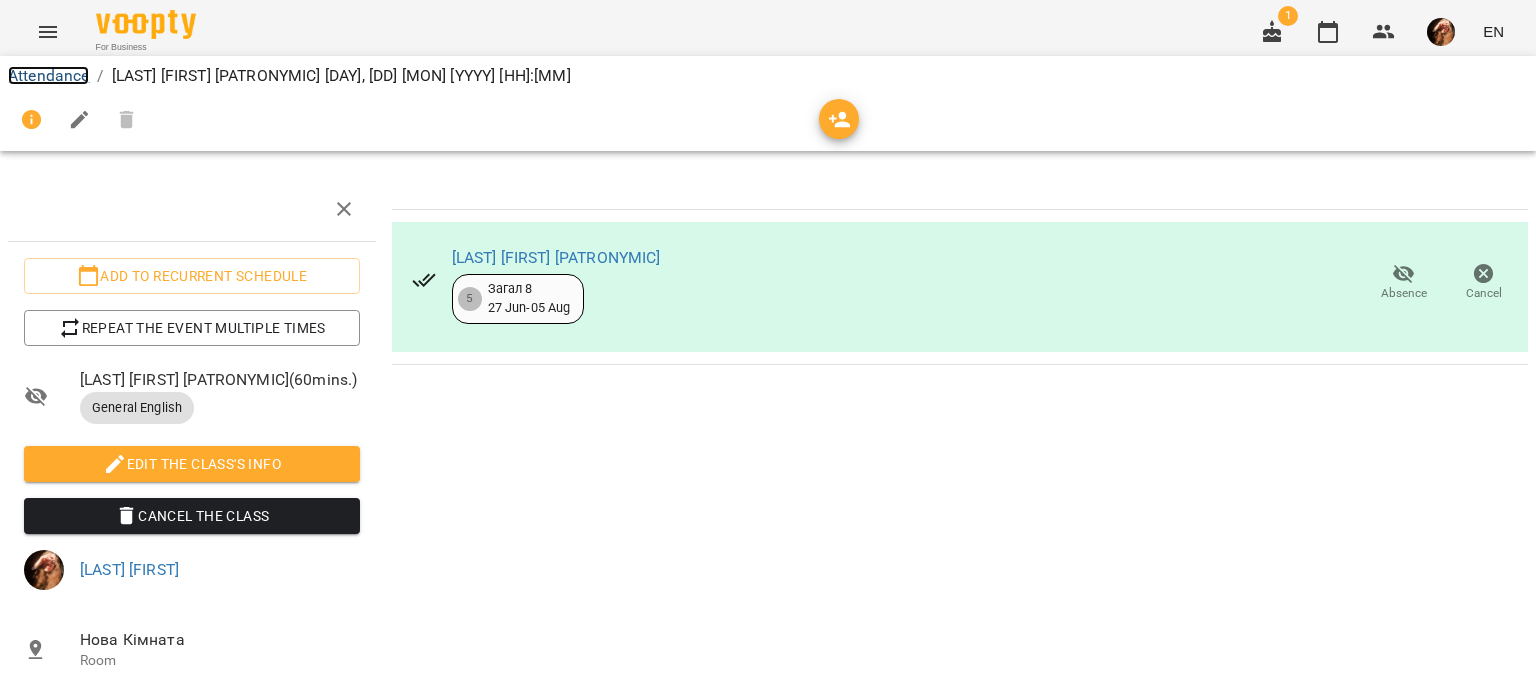 click on "Attendance" at bounding box center (48, 75) 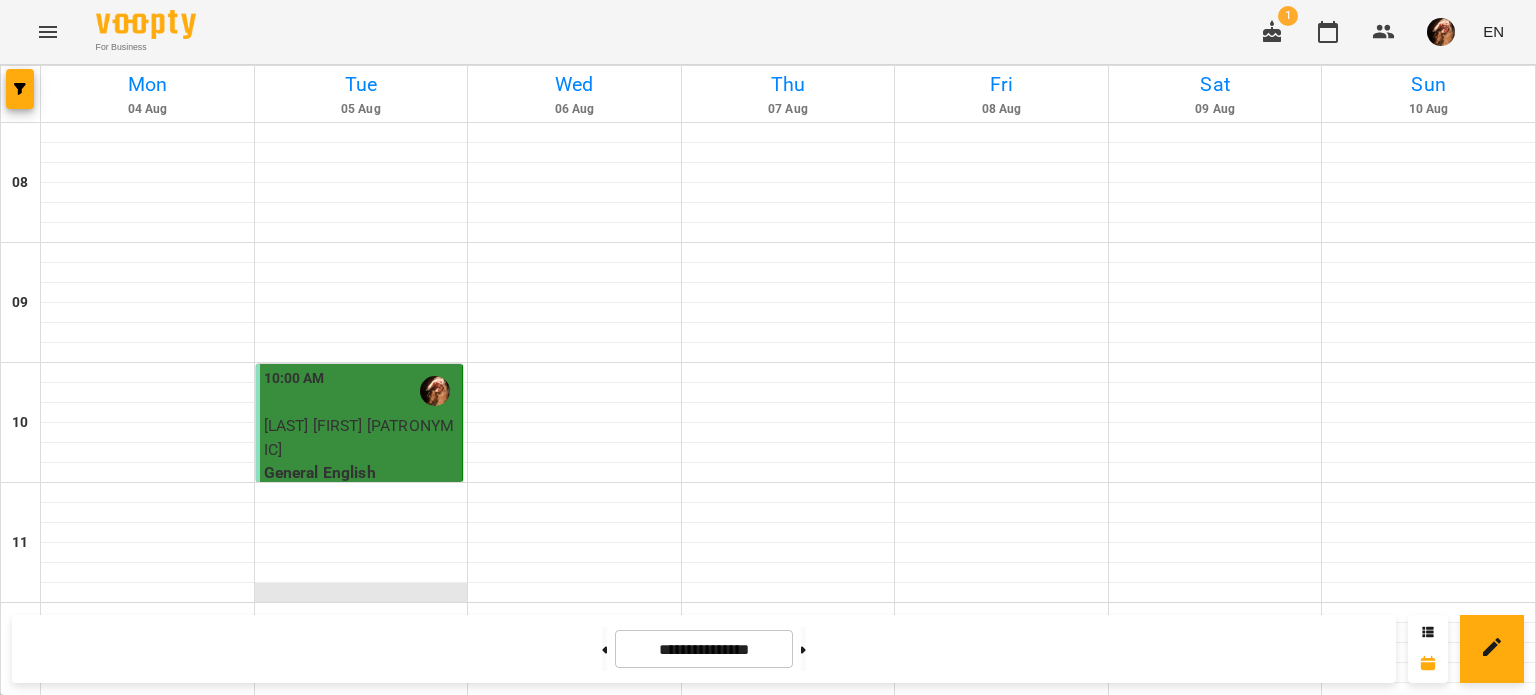 scroll, scrollTop: 0, scrollLeft: 0, axis: both 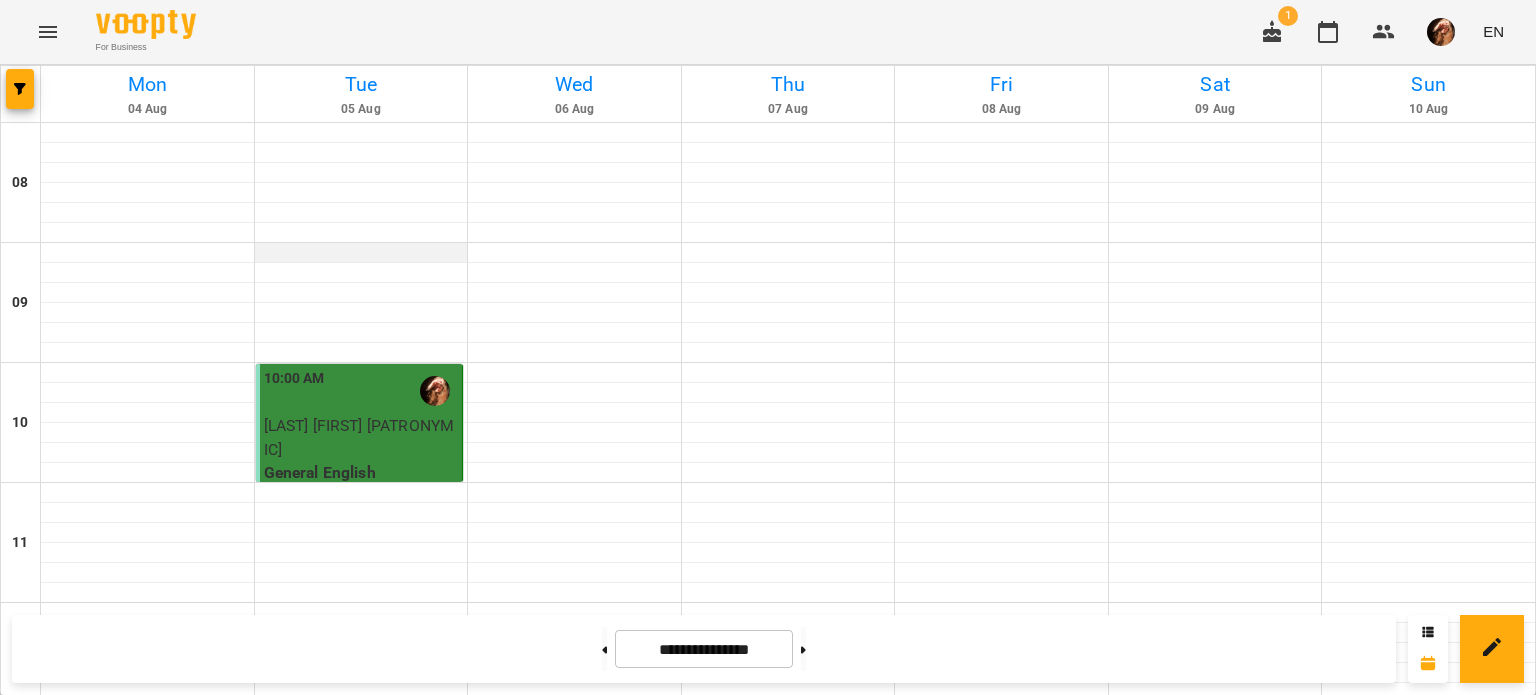 click at bounding box center (361, 253) 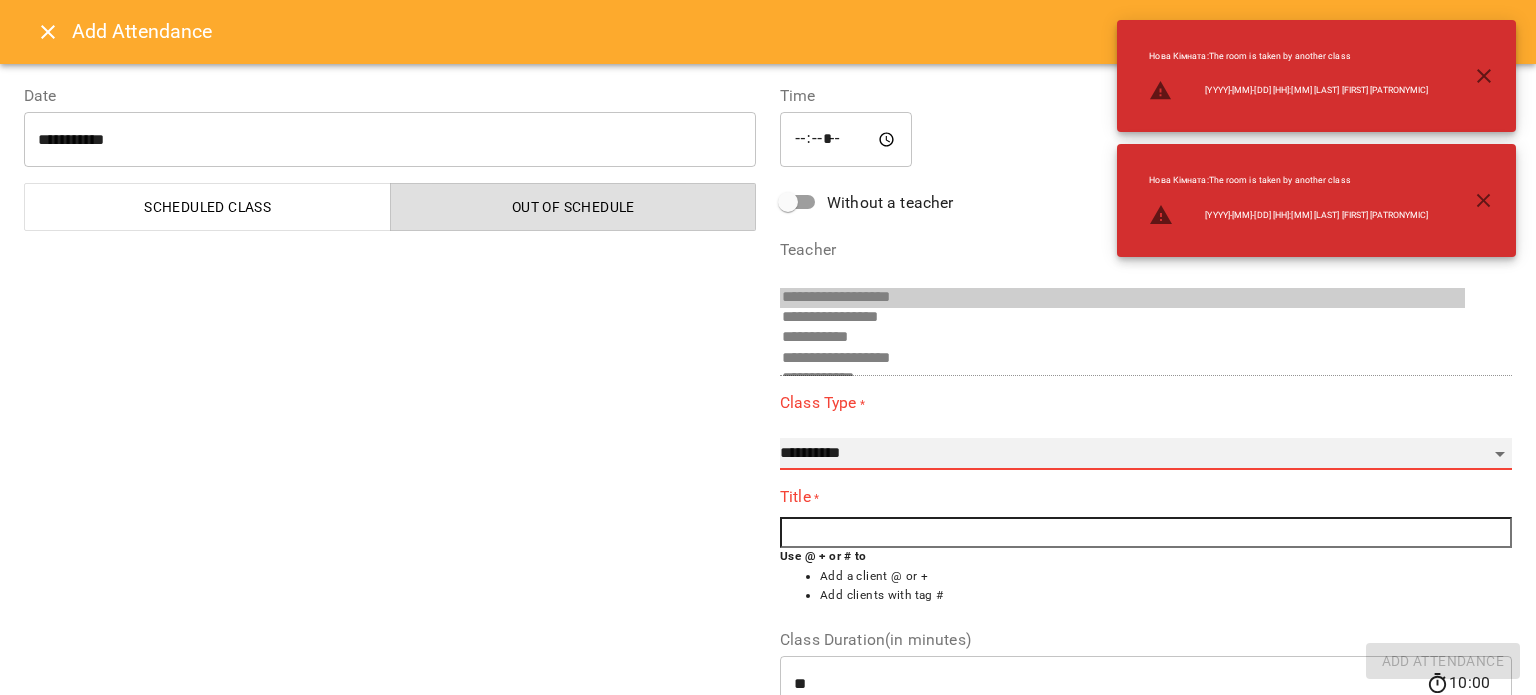 click on "**********" at bounding box center (1146, 454) 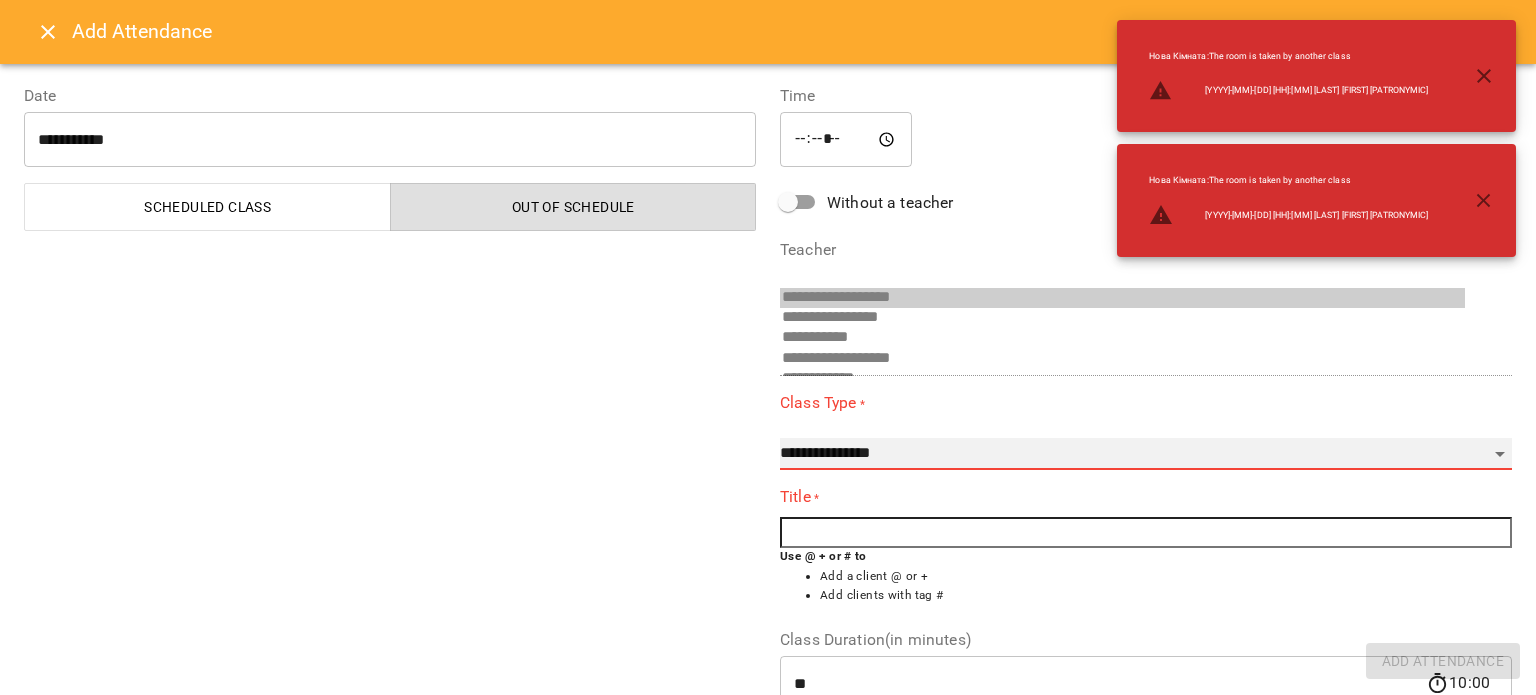 click on "**********" at bounding box center (1146, 454) 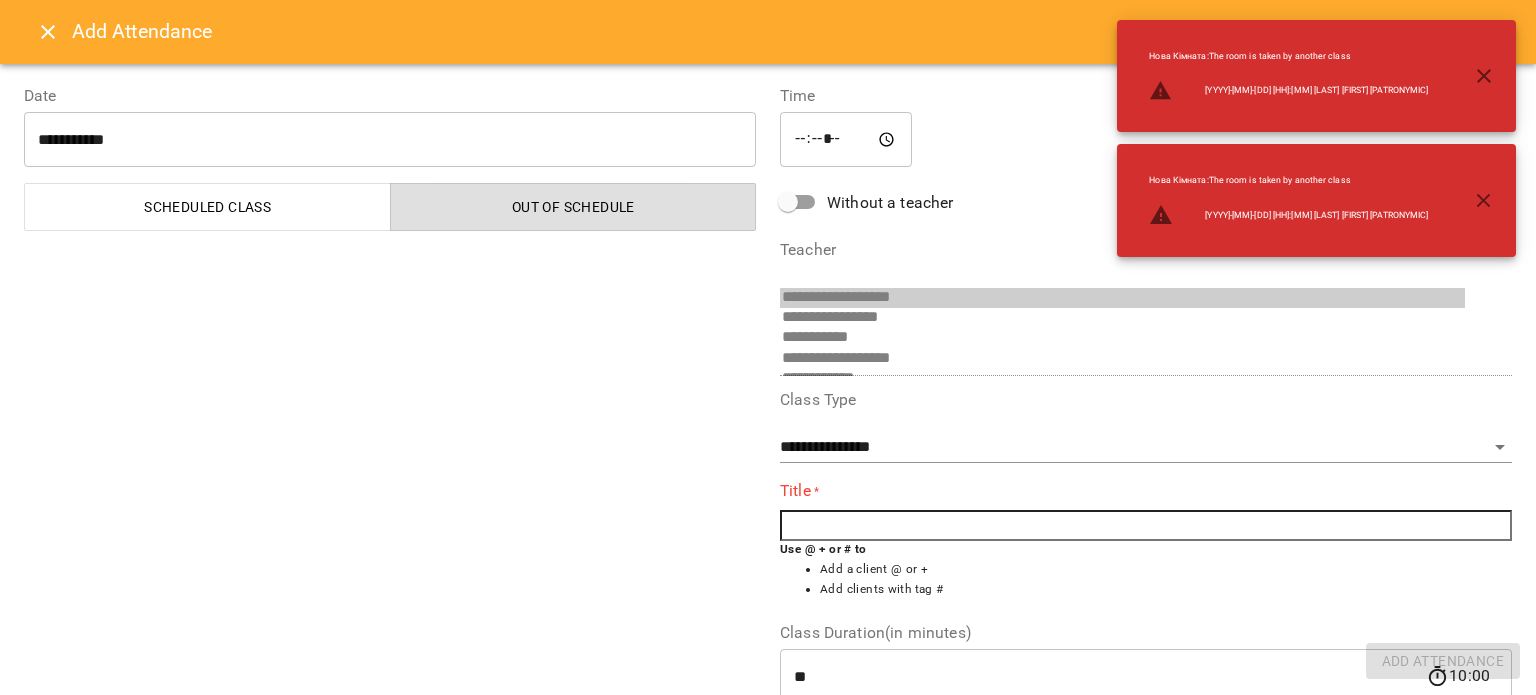 click at bounding box center (1146, 526) 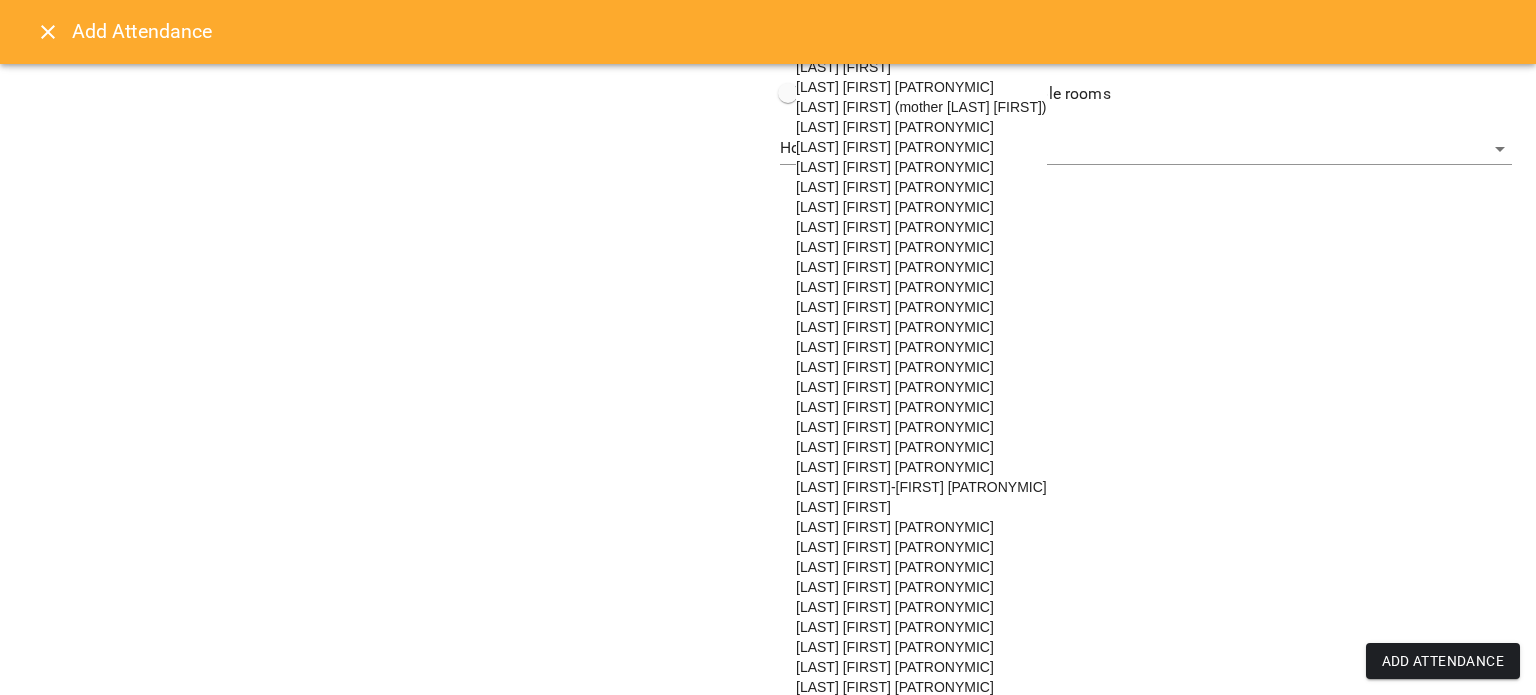 scroll, scrollTop: 728, scrollLeft: 0, axis: vertical 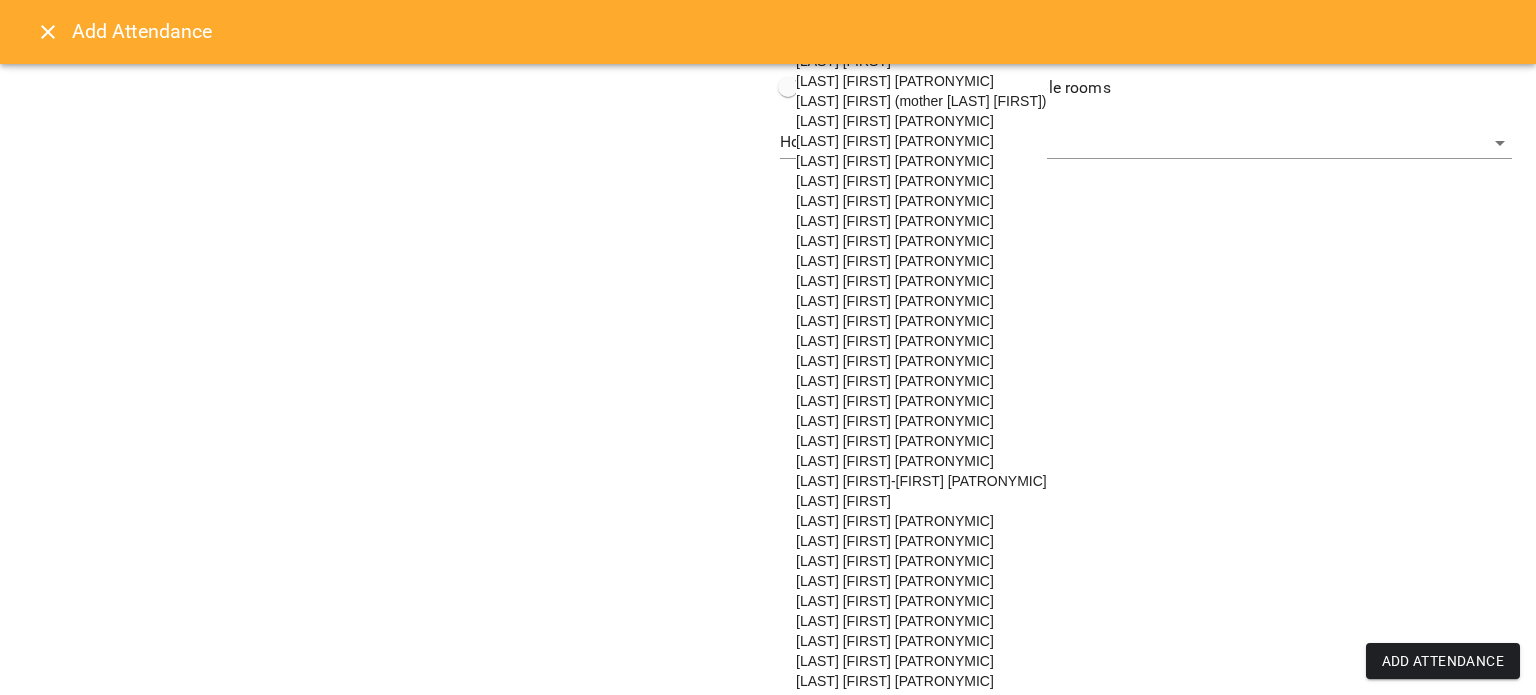 click on "[LAST] [FIRST] [PATRONYMIC]" at bounding box center (895, 401) 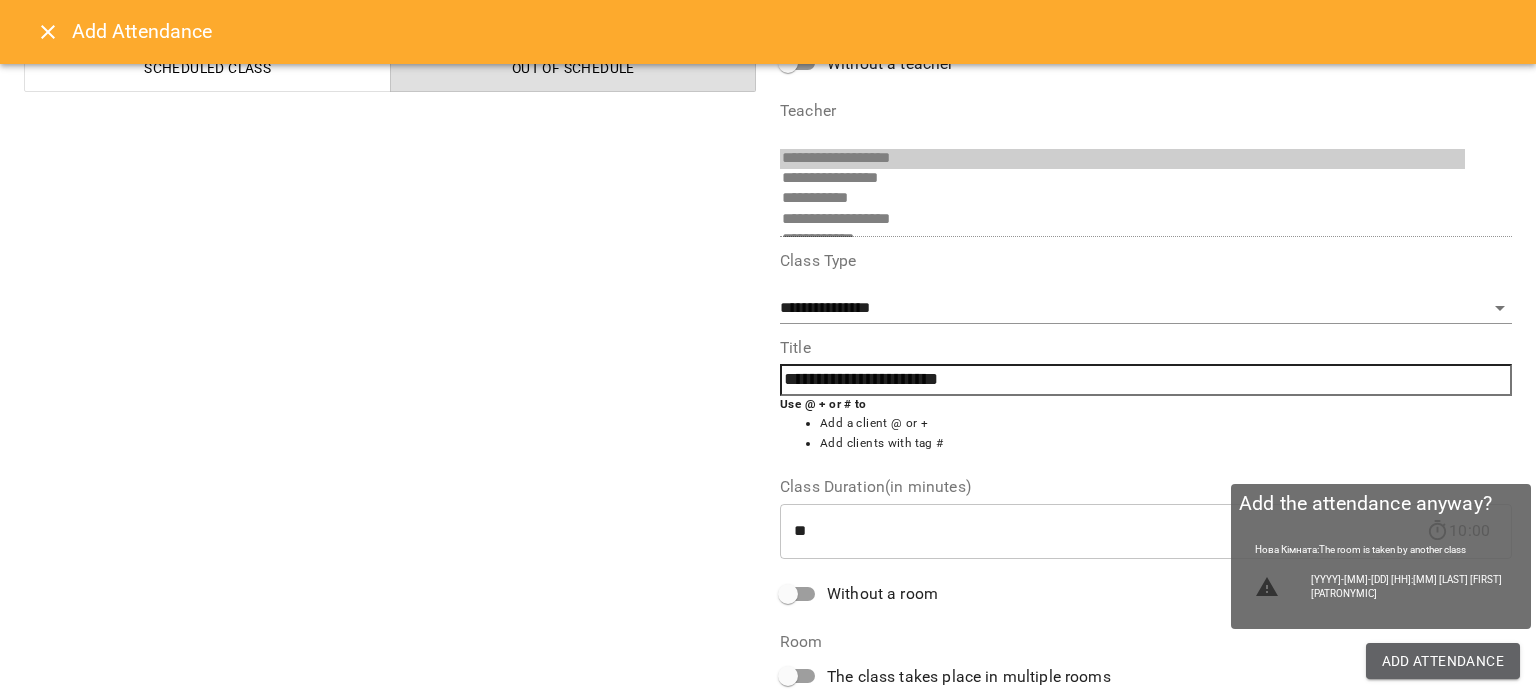 click on "Add Attendance" at bounding box center [1443, 661] 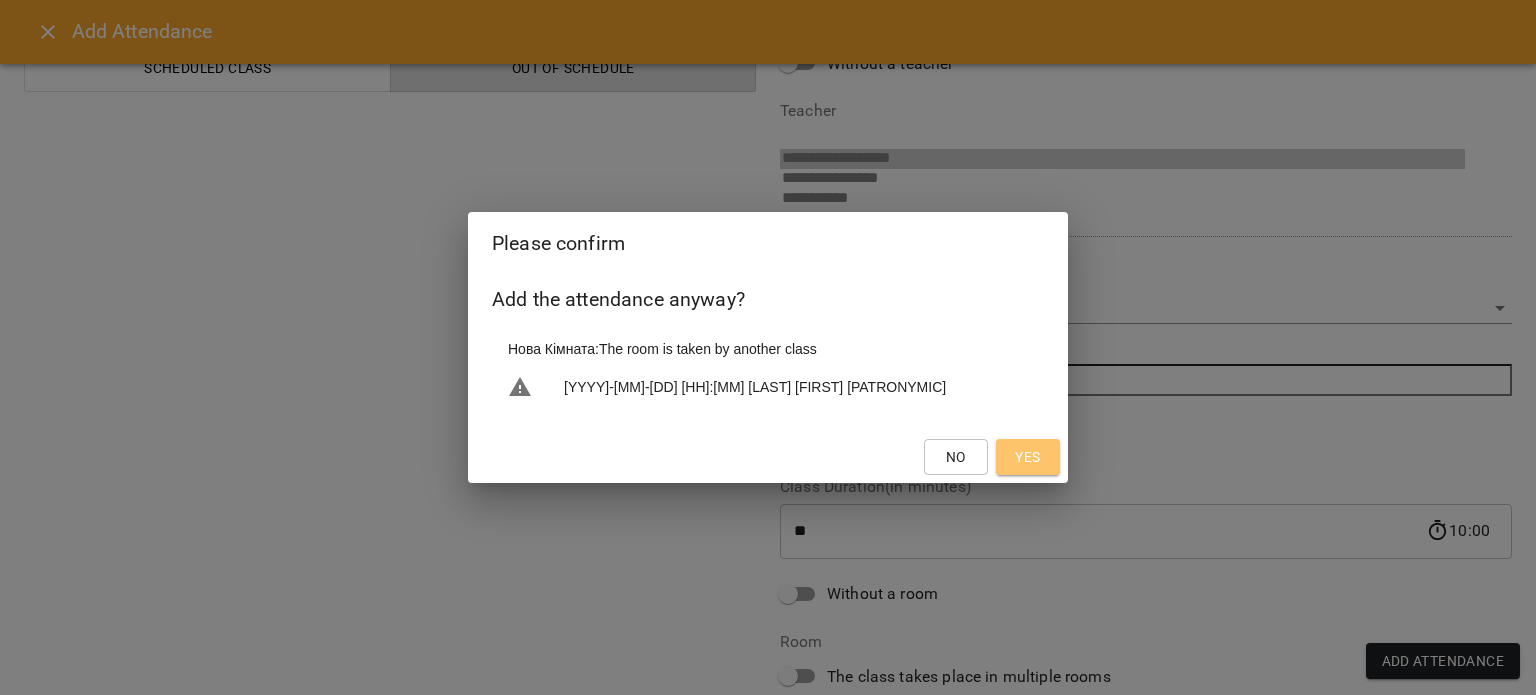 click on "Yes" at bounding box center (1028, 457) 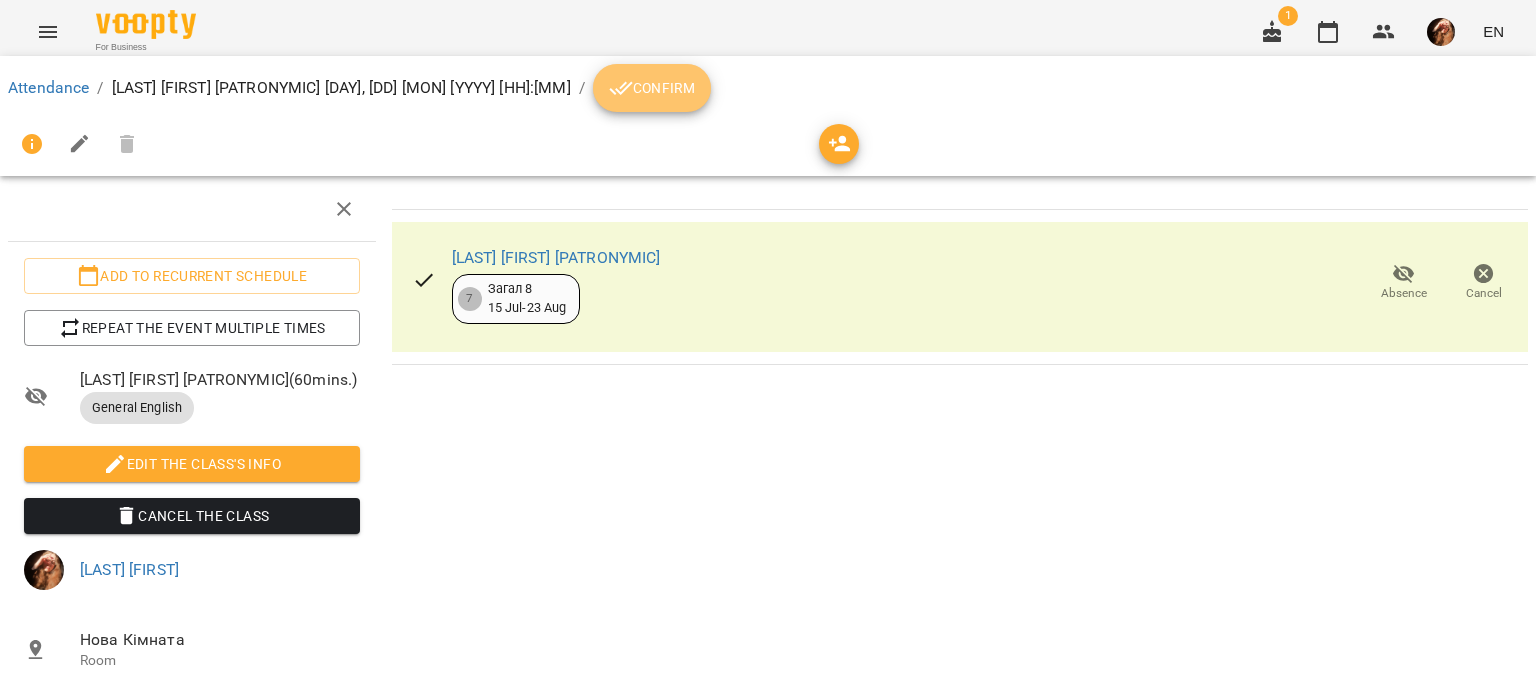 click on "Confirm" at bounding box center [652, 88] 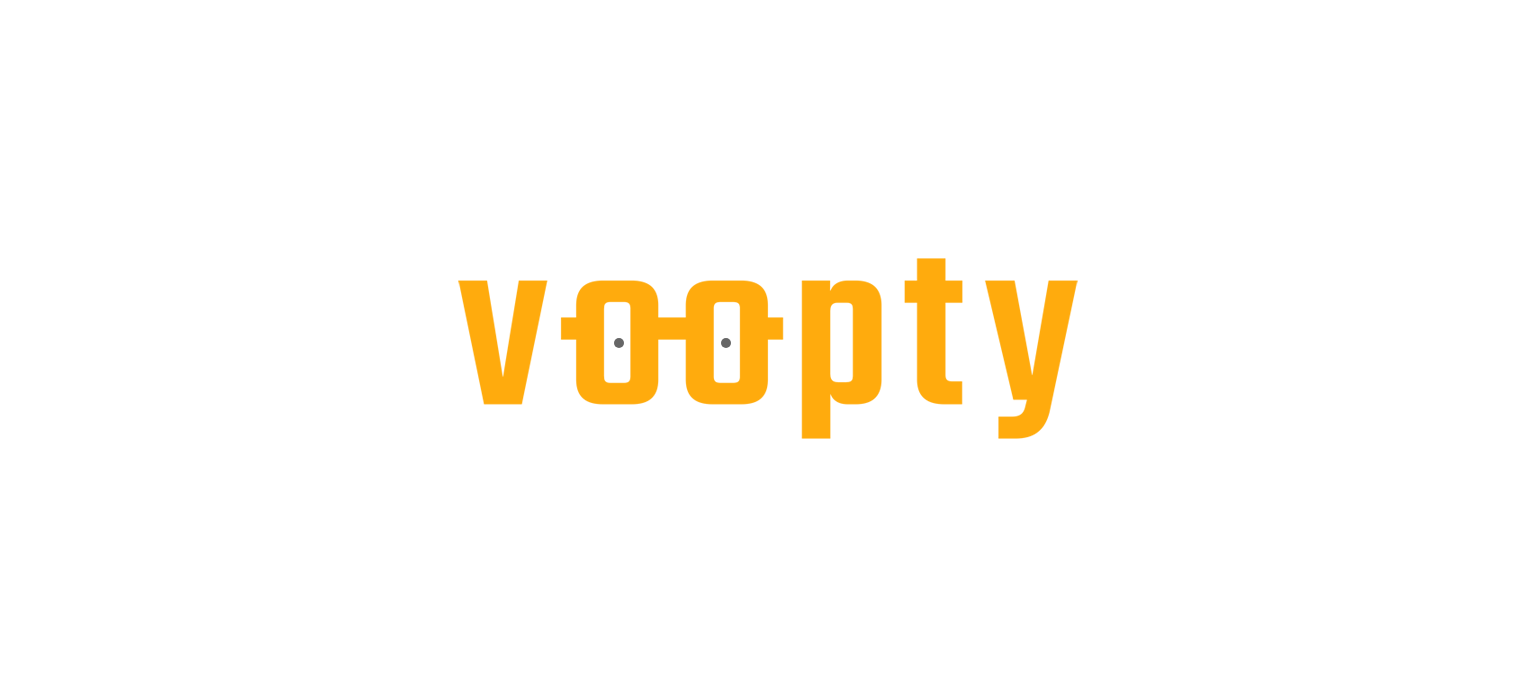 scroll, scrollTop: 0, scrollLeft: 0, axis: both 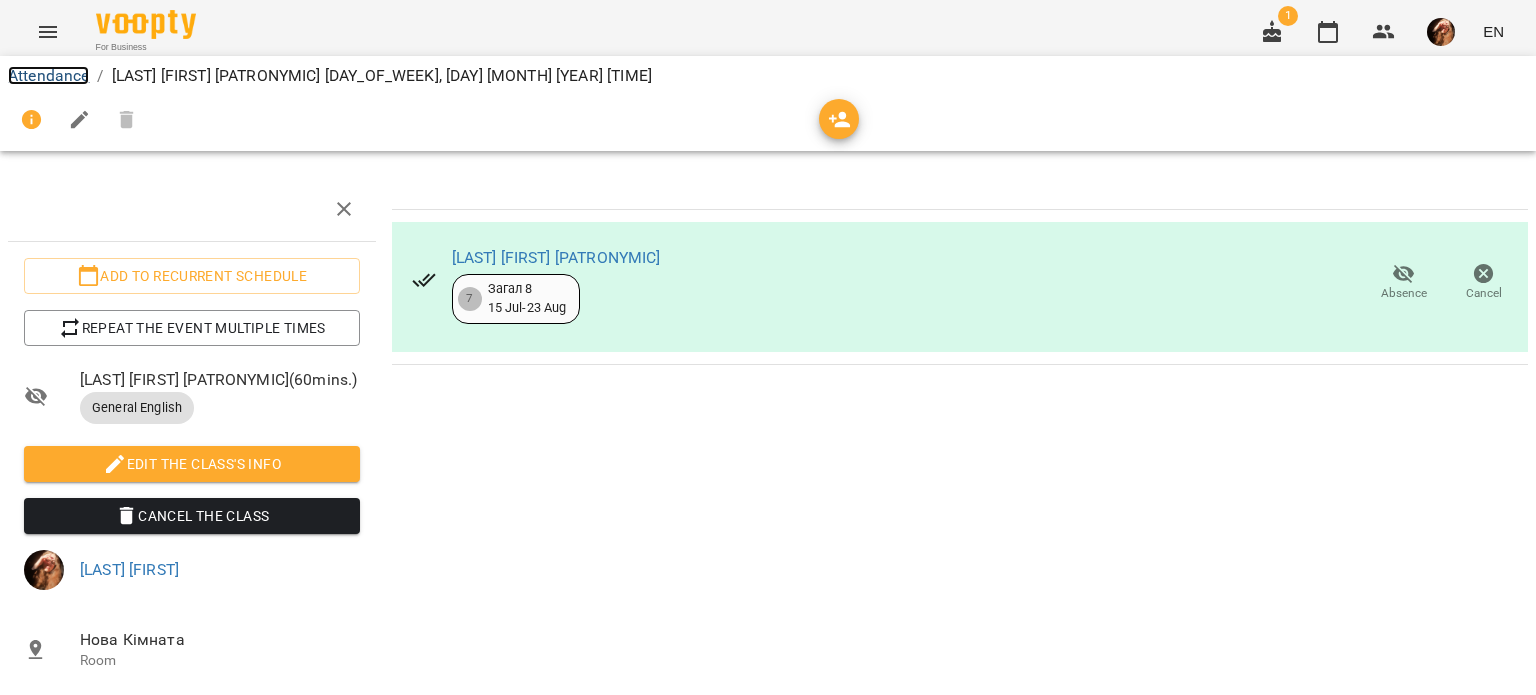 click on "Attendance" at bounding box center (48, 75) 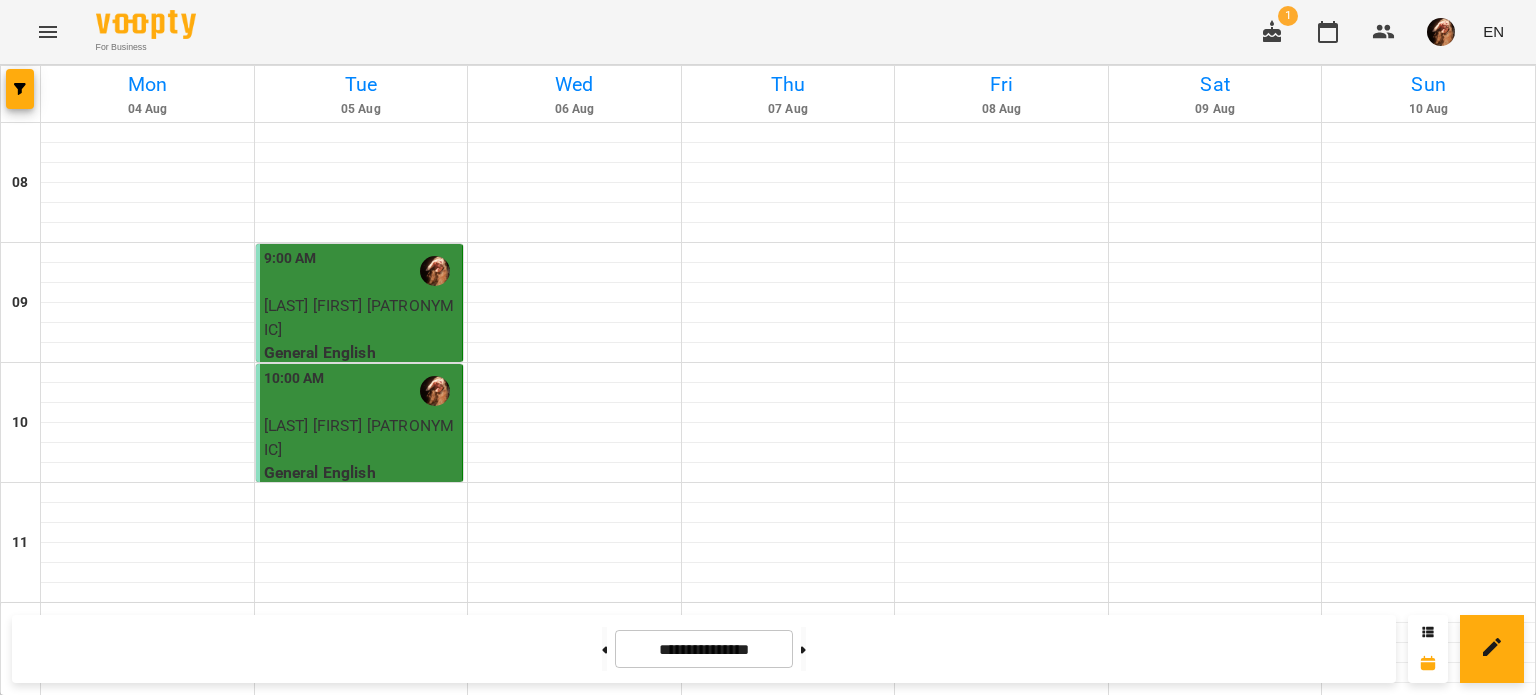 scroll, scrollTop: 188, scrollLeft: 0, axis: vertical 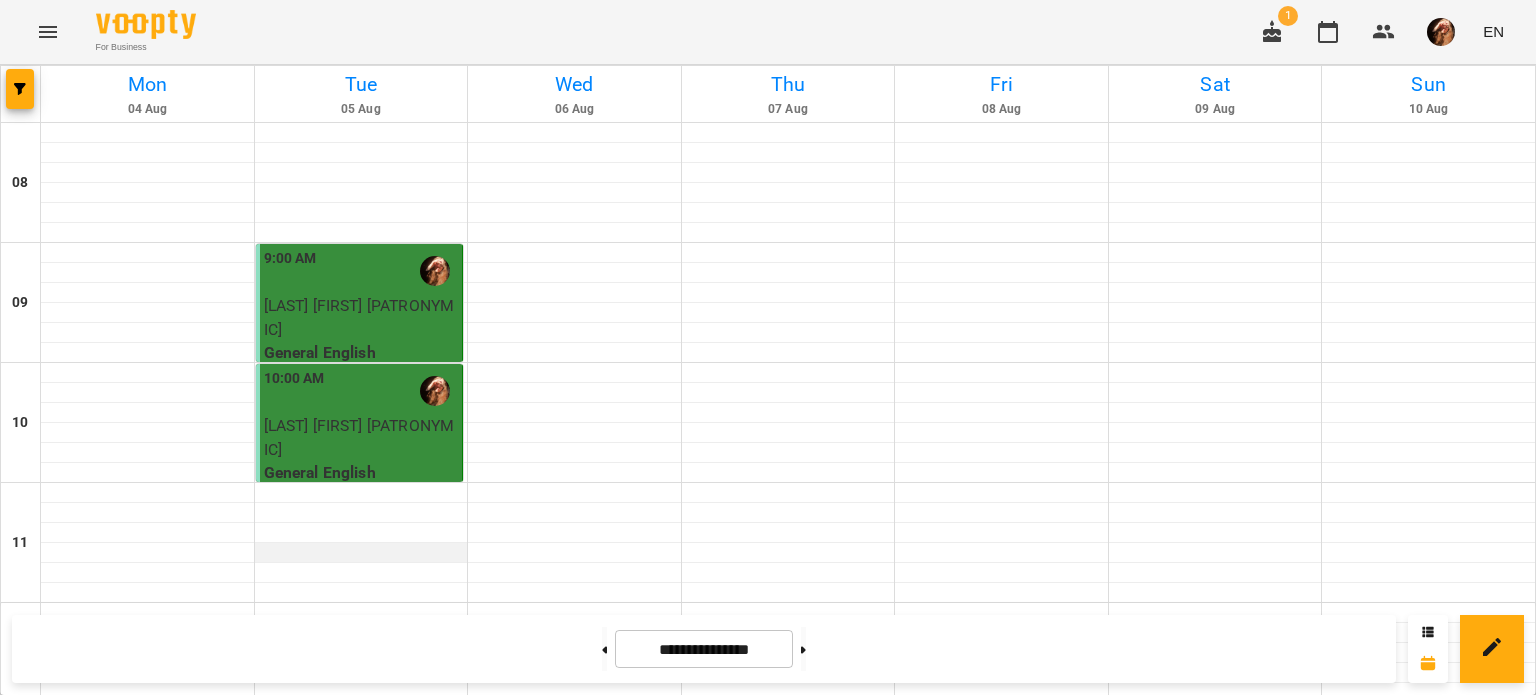 click at bounding box center [361, 553] 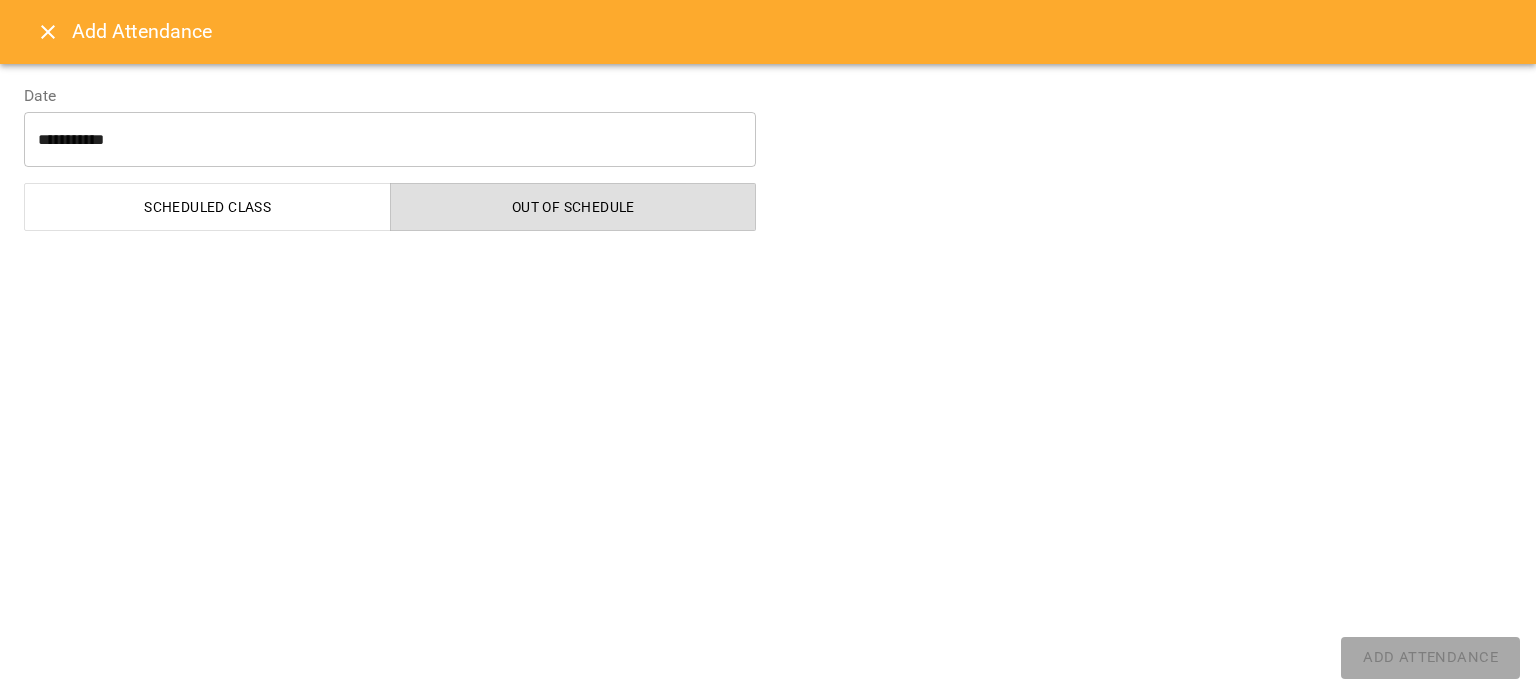 select on "**********" 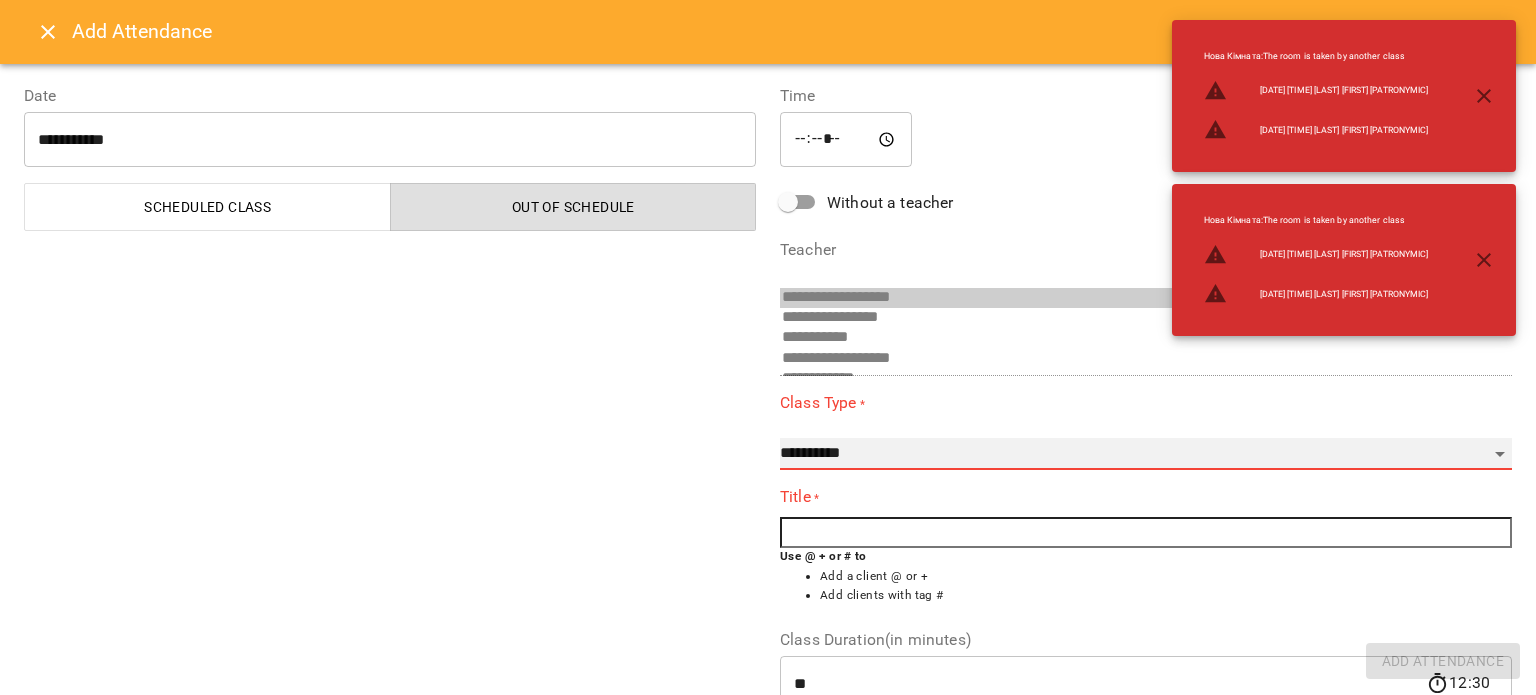 click on "**********" at bounding box center [1146, 454] 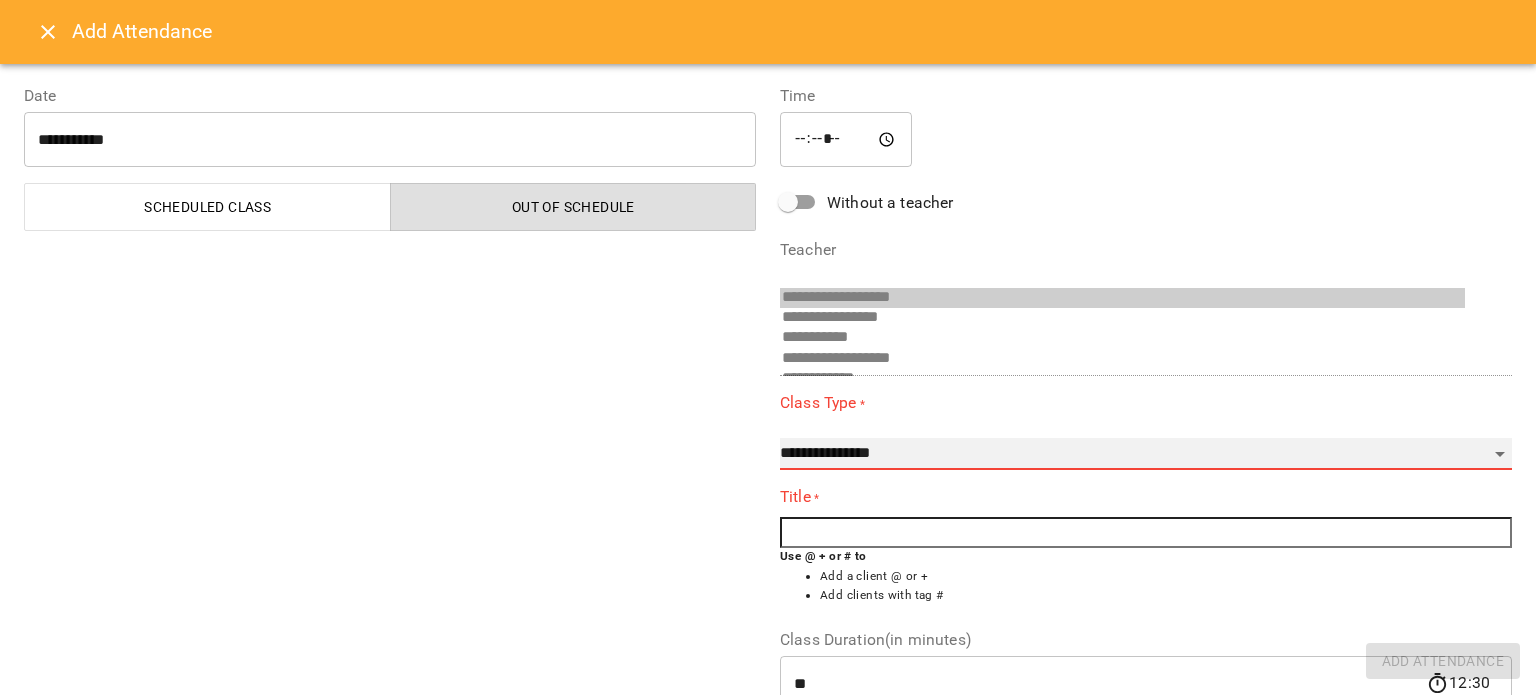 click on "**********" at bounding box center [1146, 454] 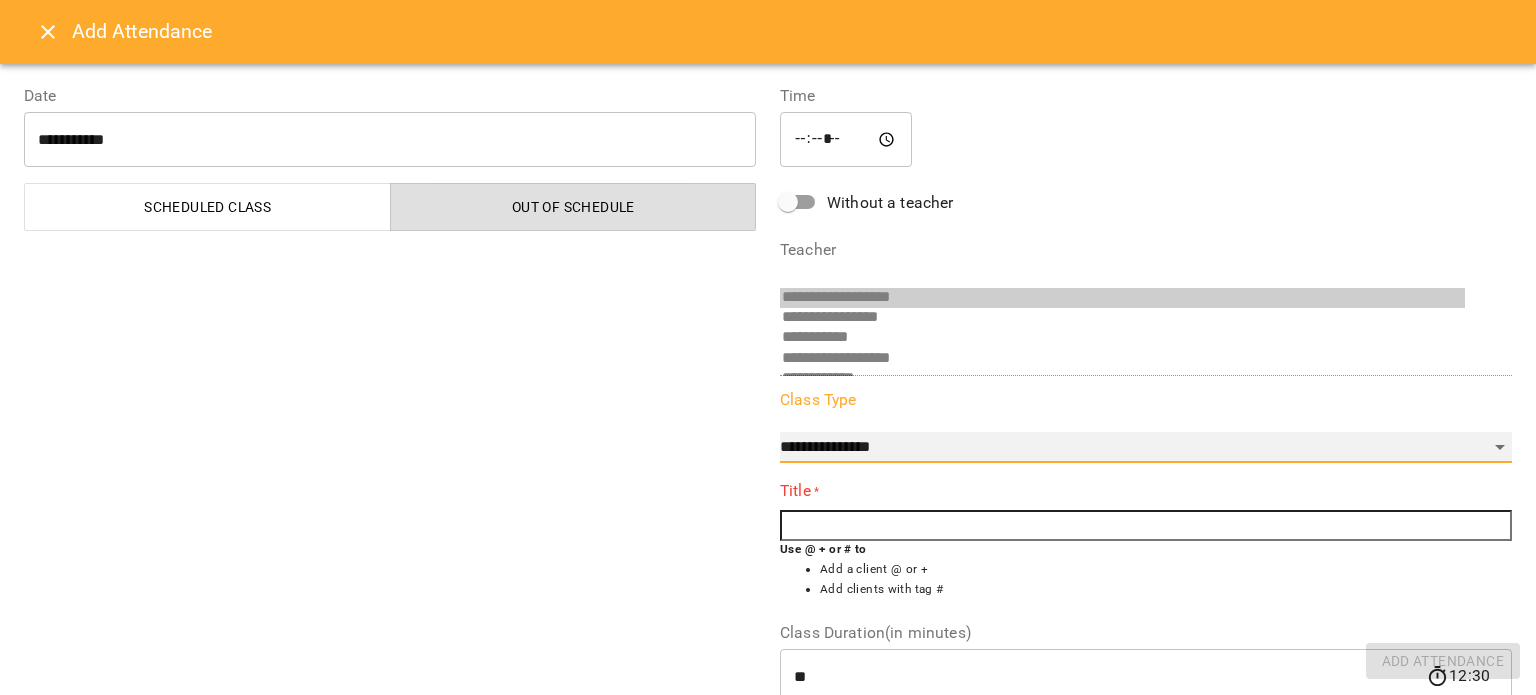 click on "**********" at bounding box center (1146, 448) 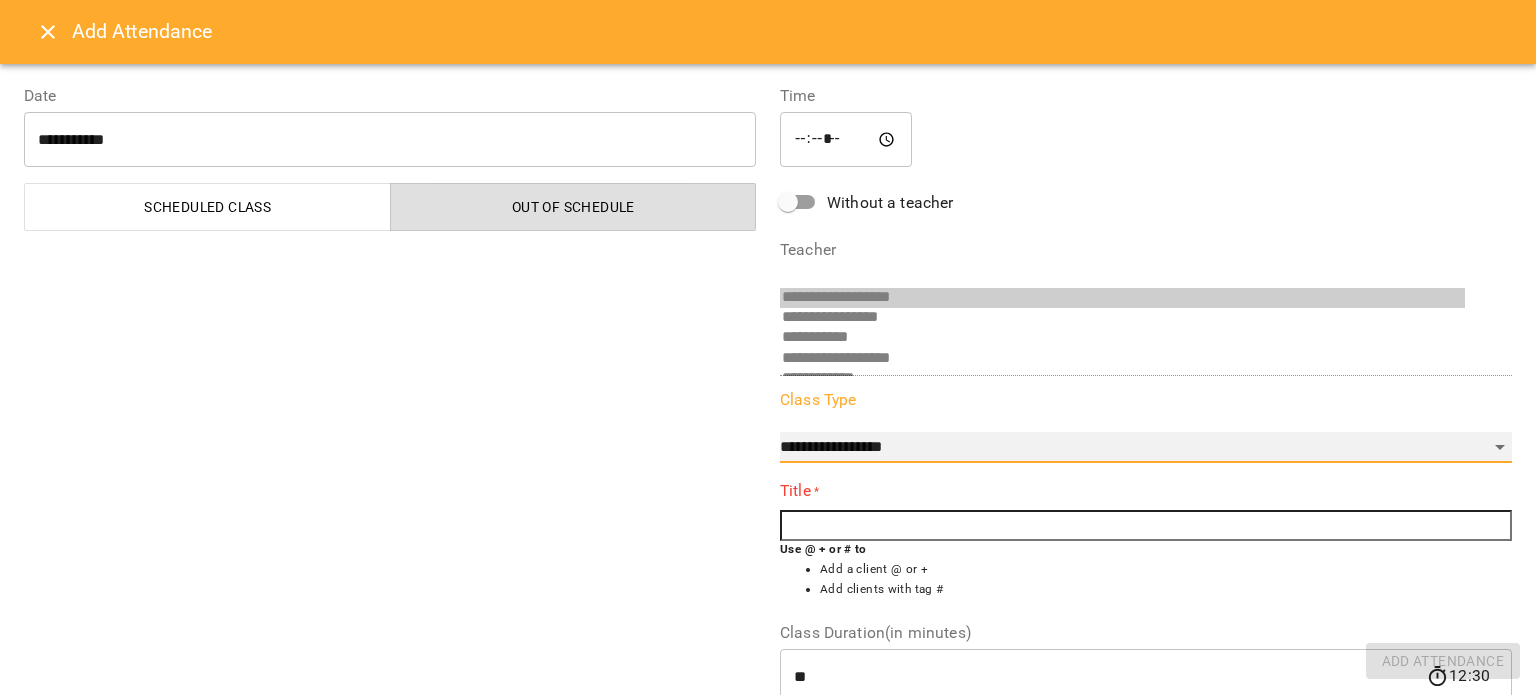 click on "**********" at bounding box center [1146, 448] 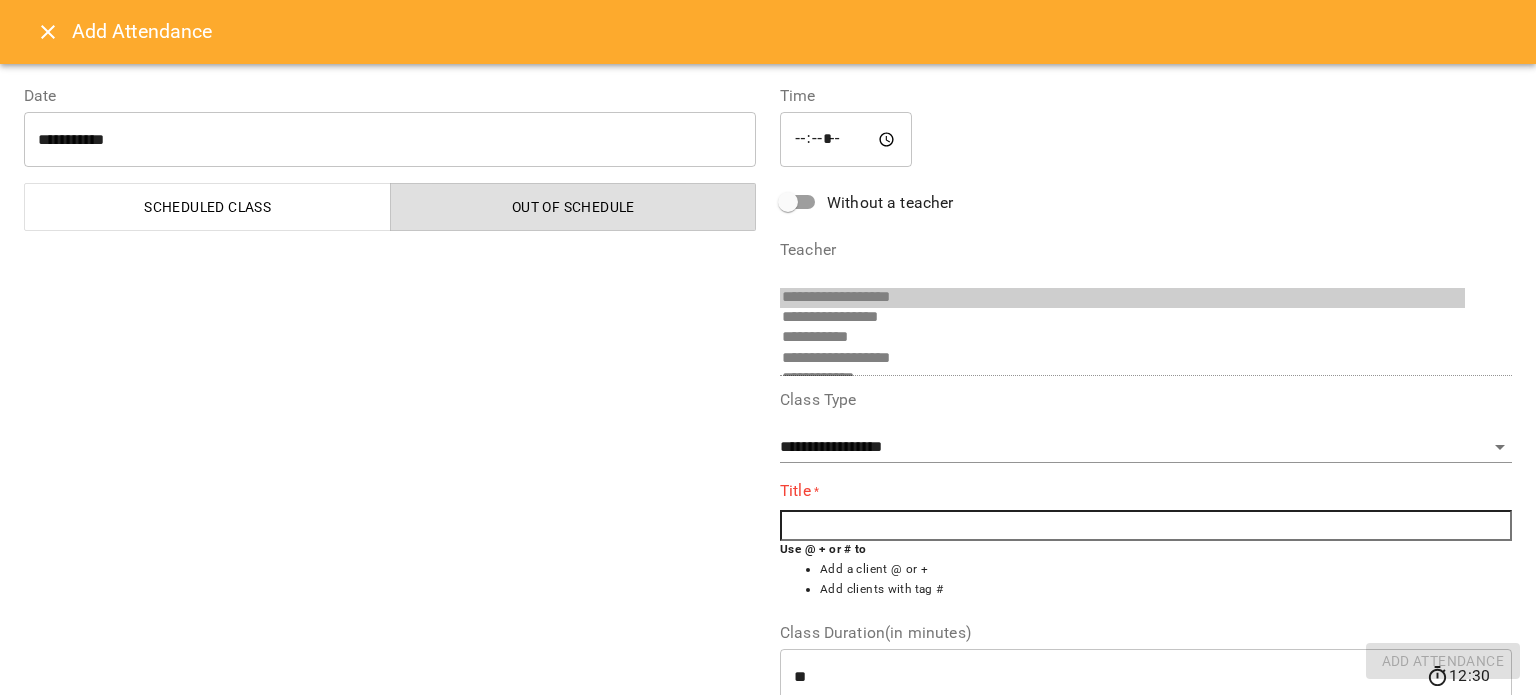 click at bounding box center [1146, 526] 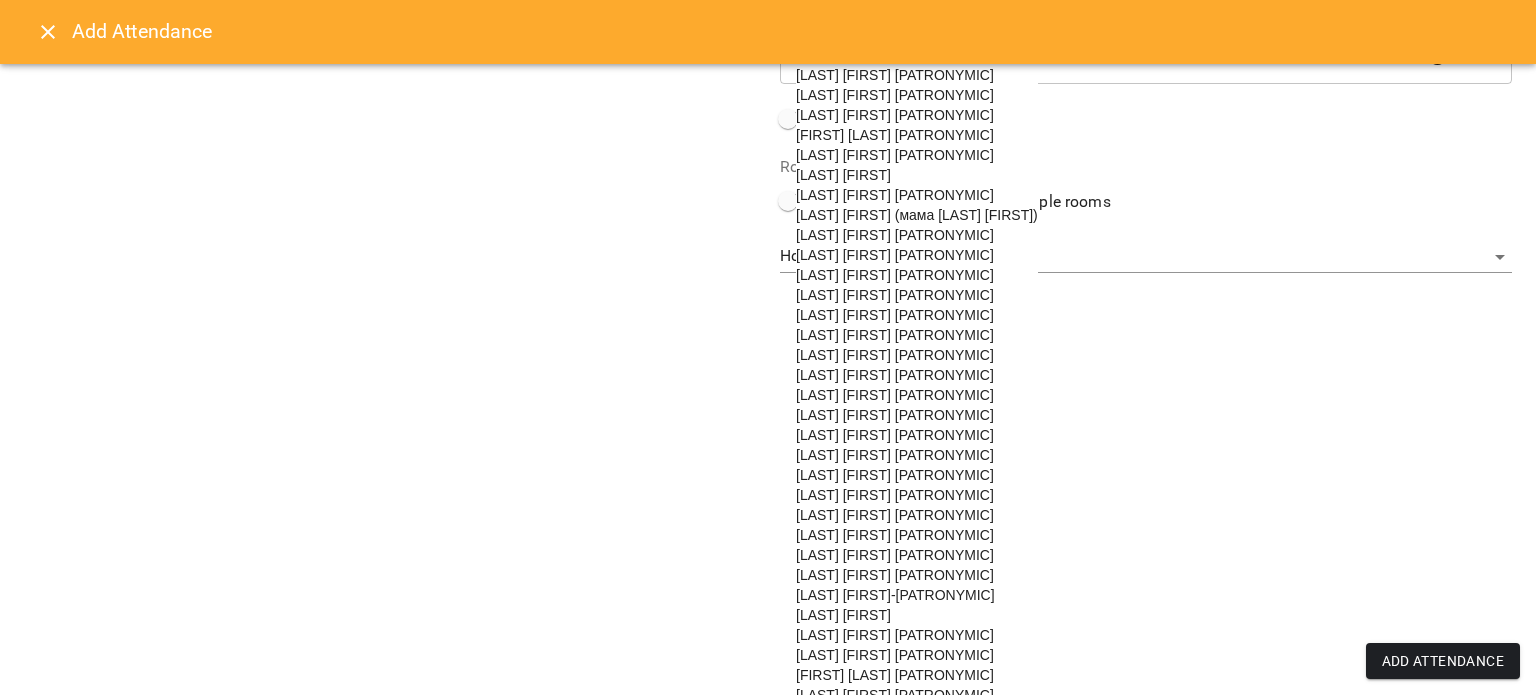 scroll, scrollTop: 260, scrollLeft: 0, axis: vertical 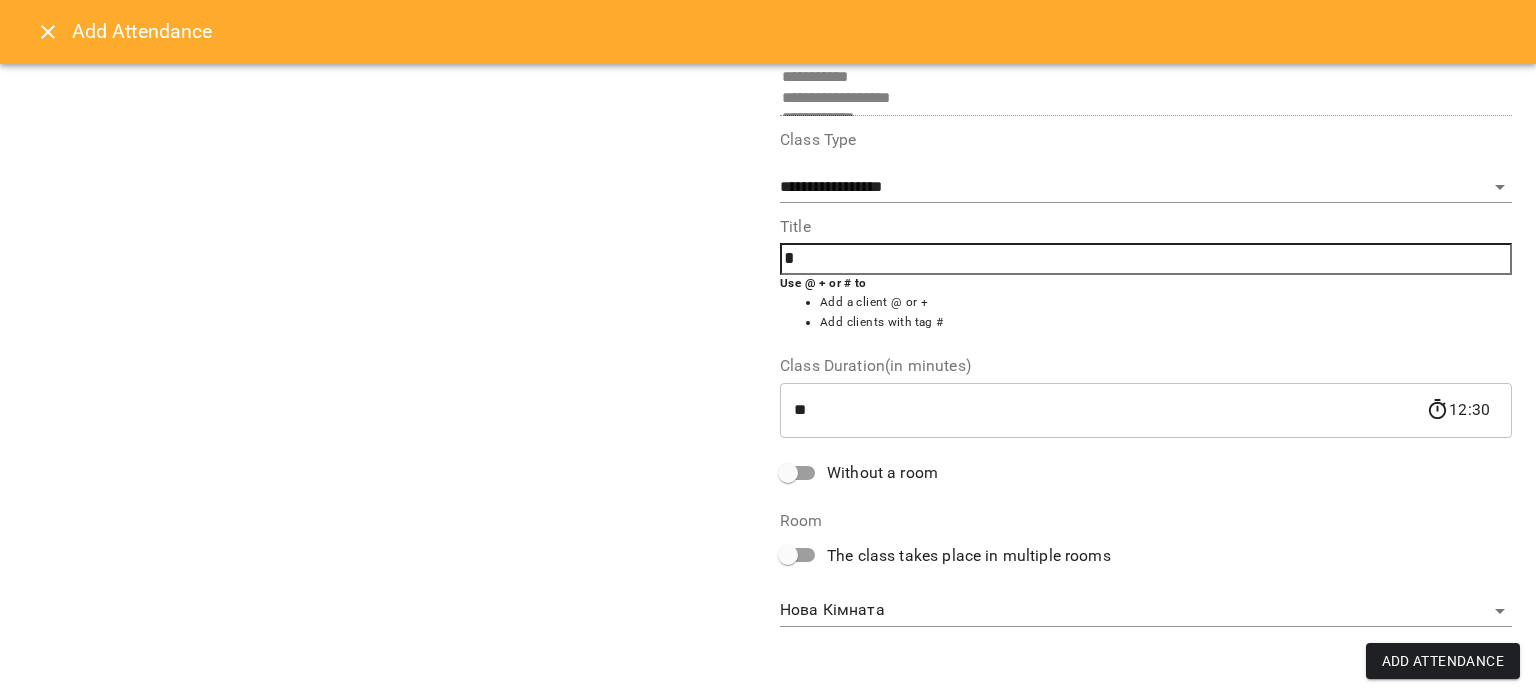 click on "**********" at bounding box center [390, 227] 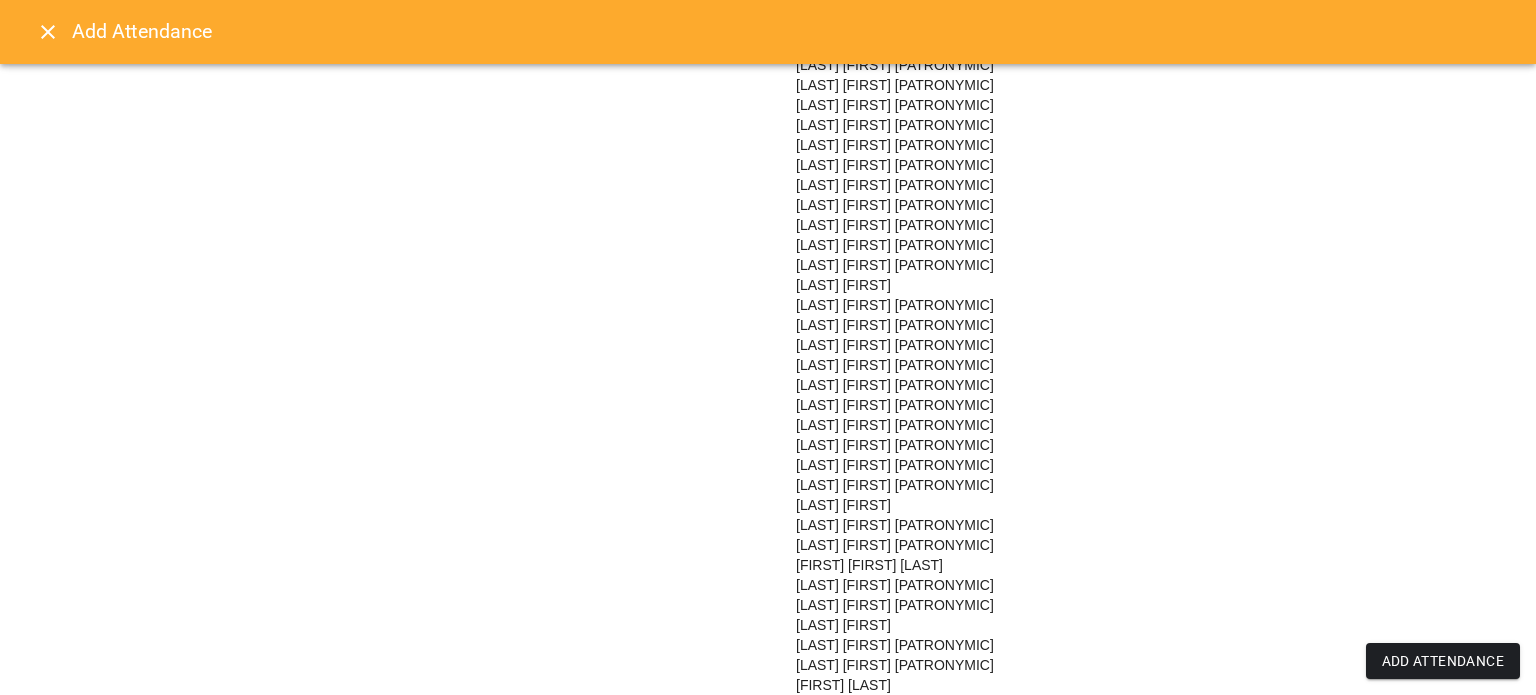 scroll, scrollTop: 1994, scrollLeft: 0, axis: vertical 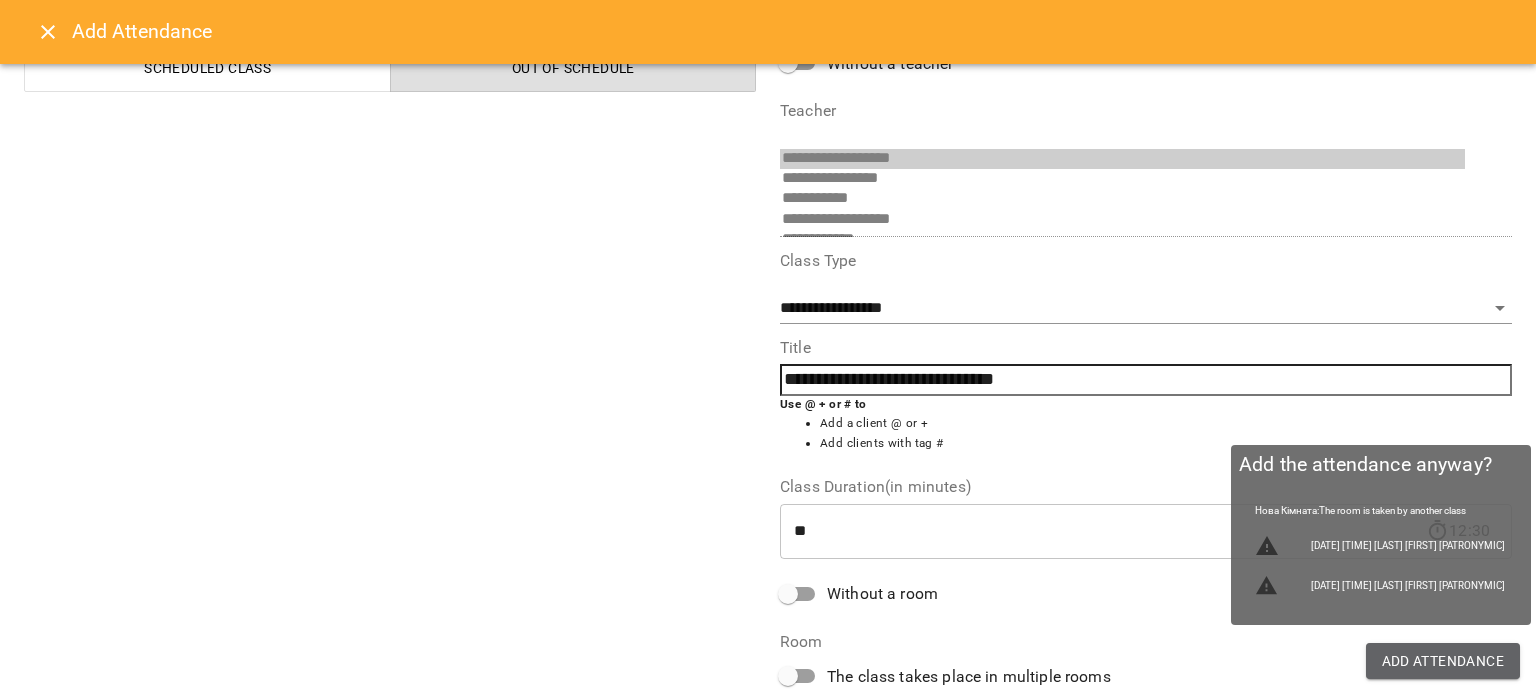 click on "Add Attendance" at bounding box center (1443, 661) 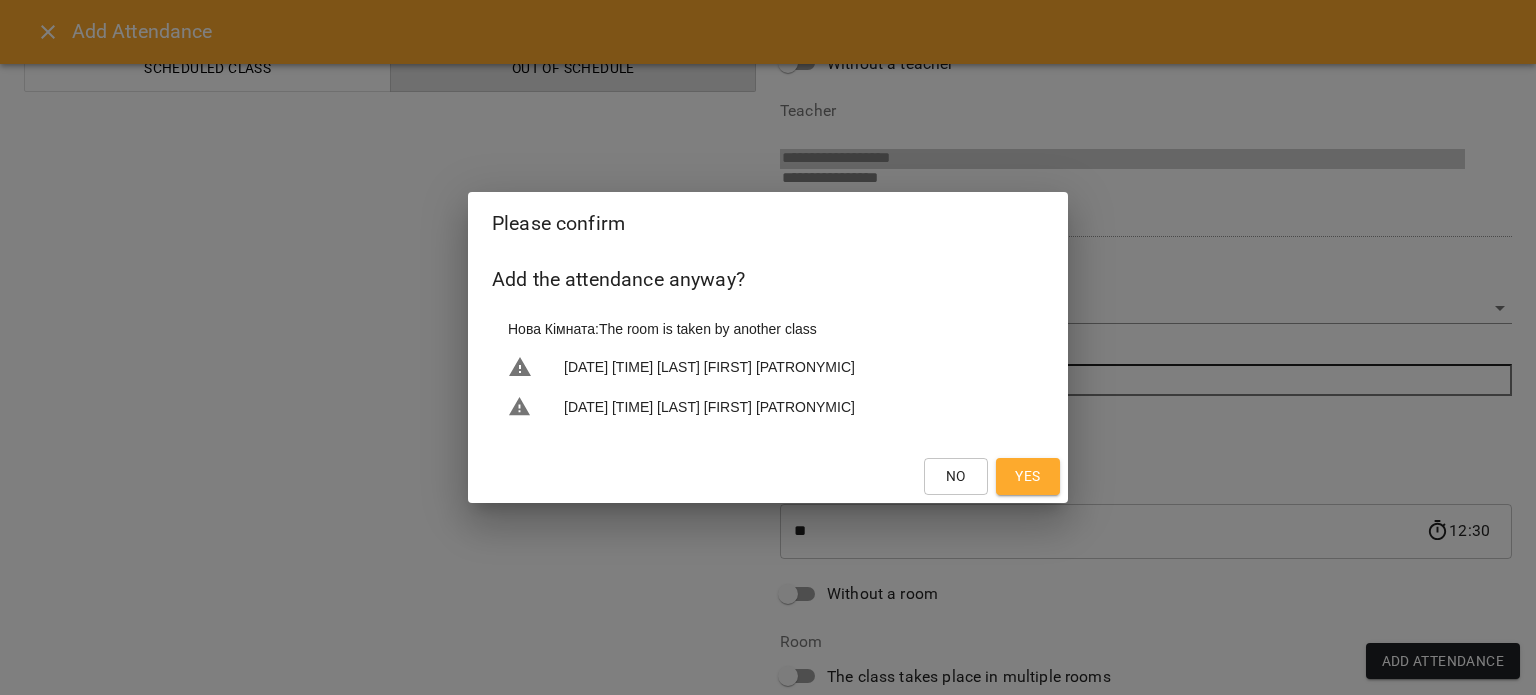 click on "Yes" at bounding box center (1027, 476) 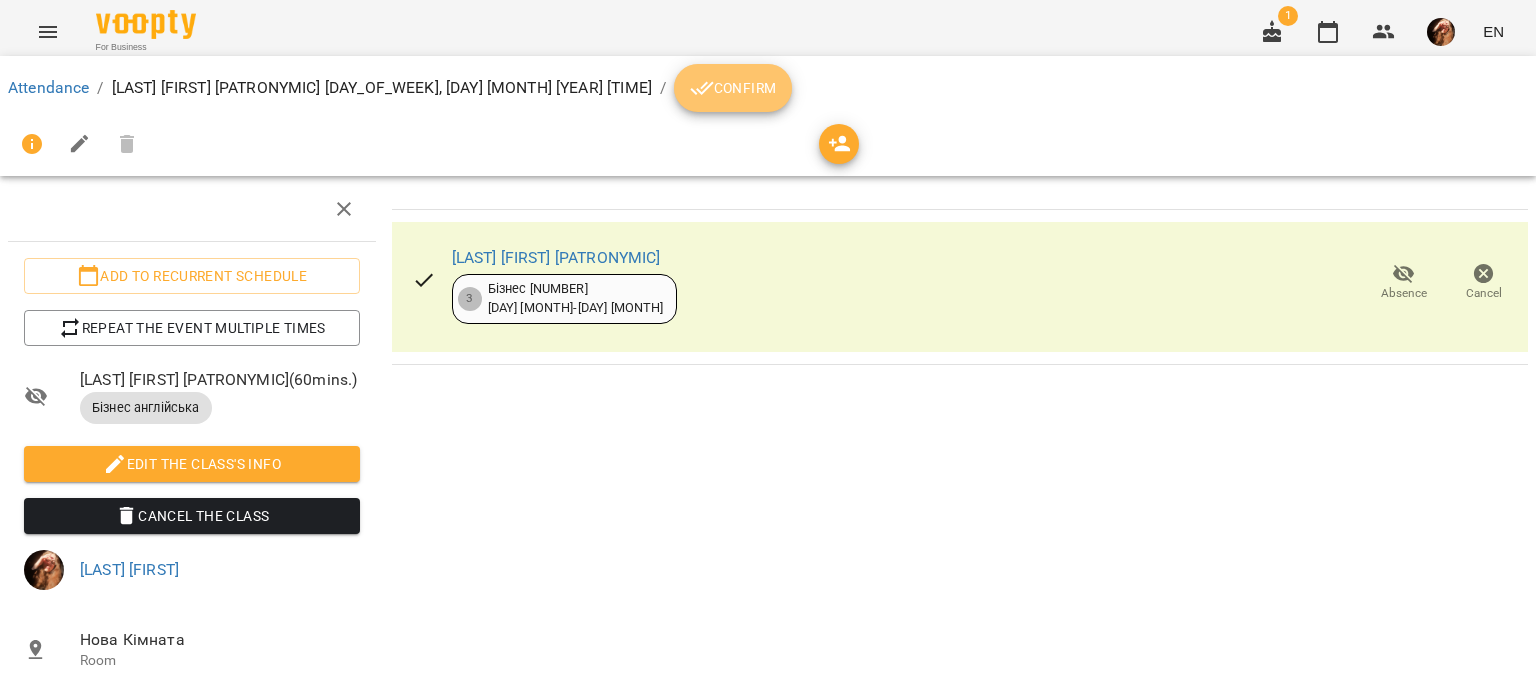 click on "Confirm" at bounding box center (733, 88) 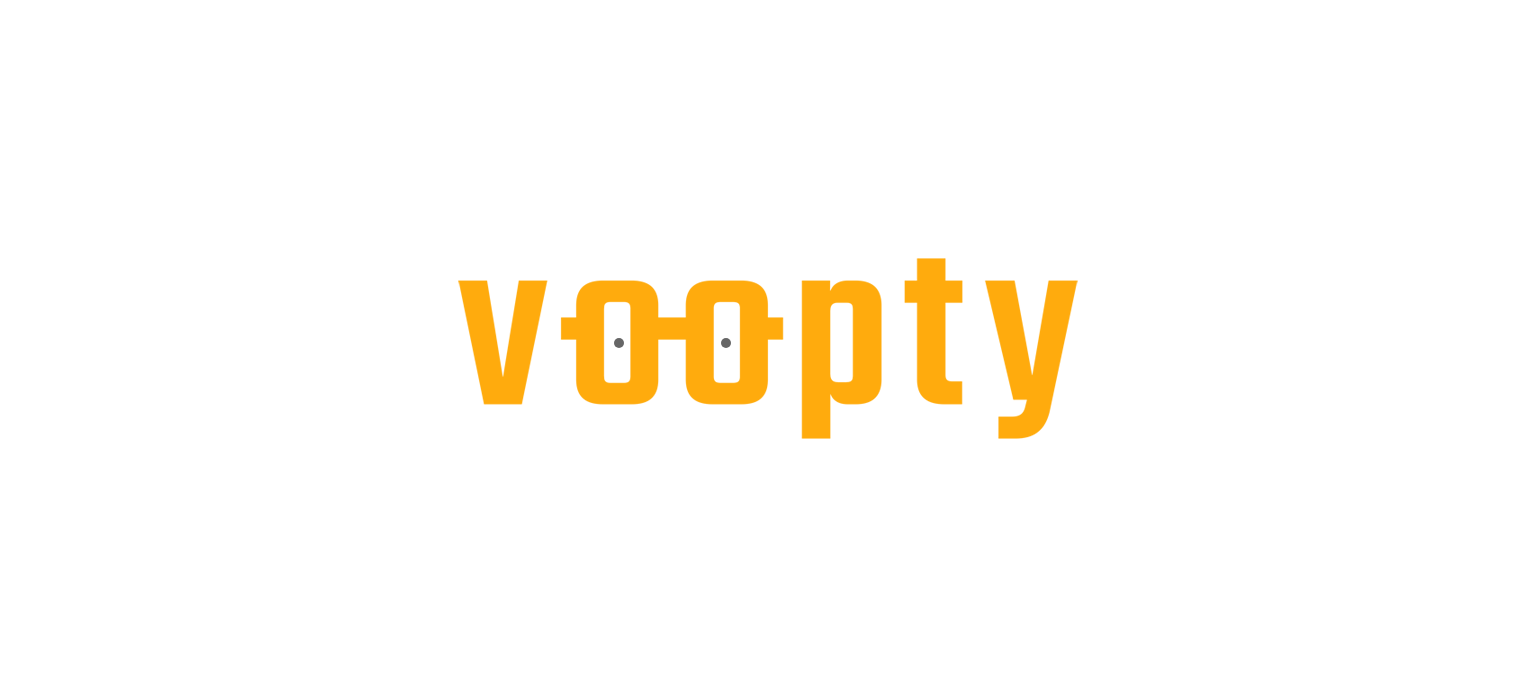 scroll, scrollTop: 0, scrollLeft: 0, axis: both 